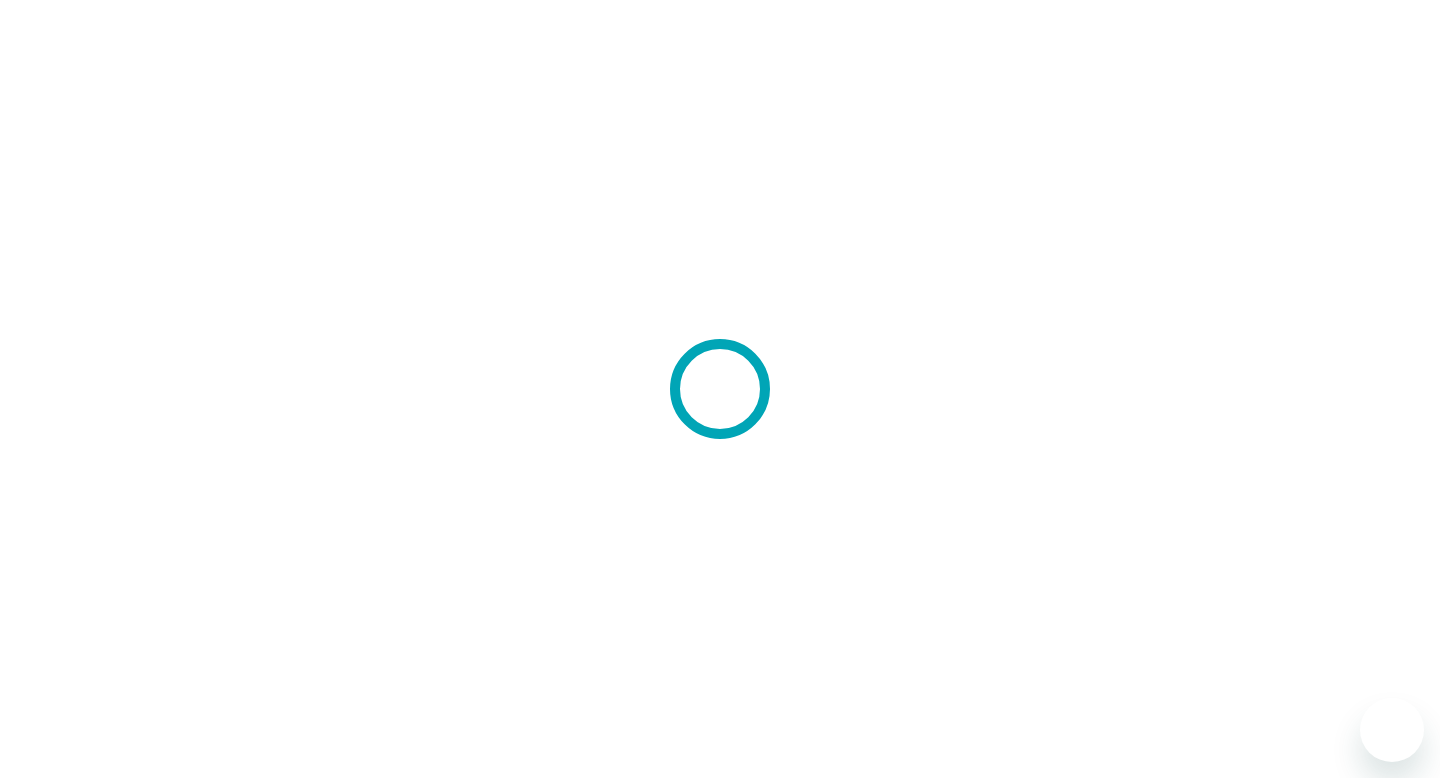 scroll, scrollTop: 0, scrollLeft: 0, axis: both 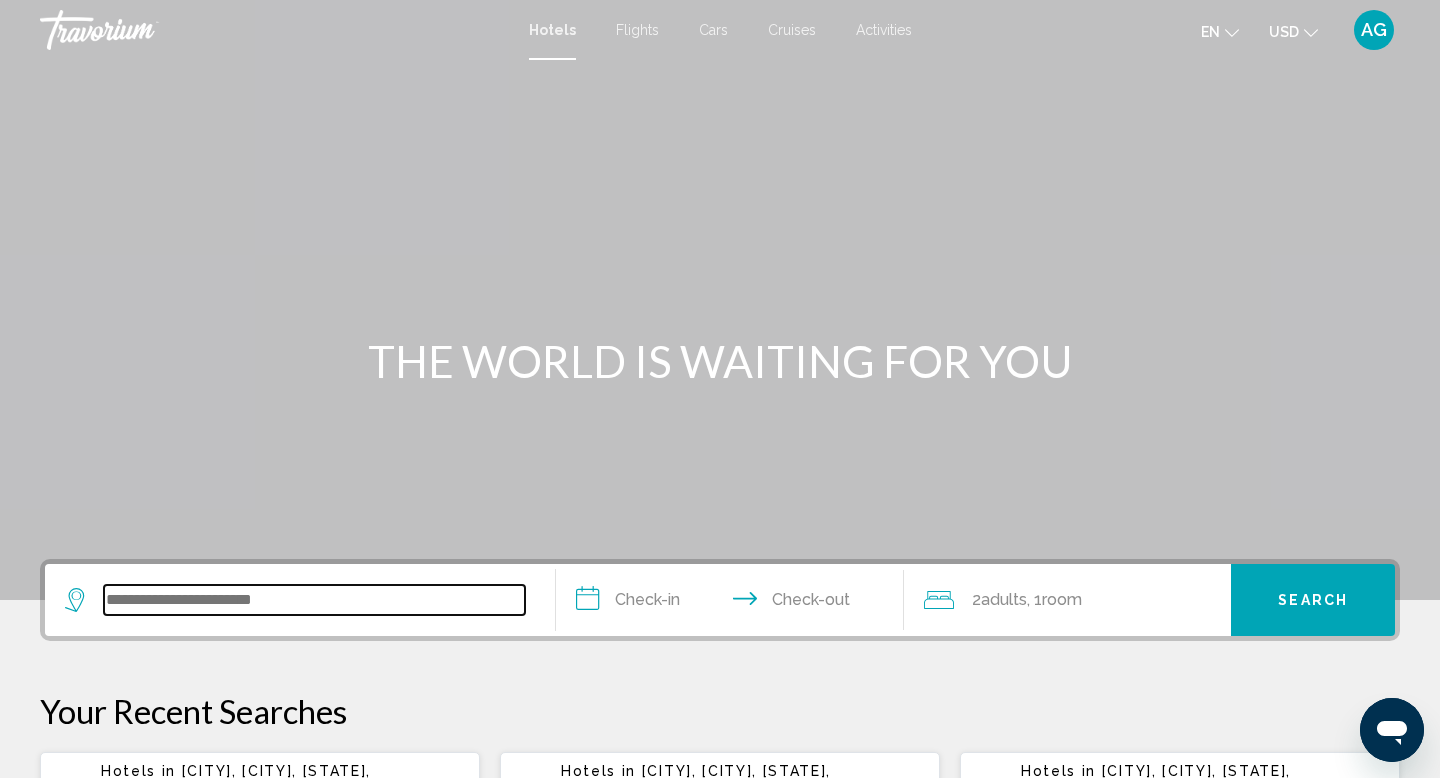 click at bounding box center [314, 600] 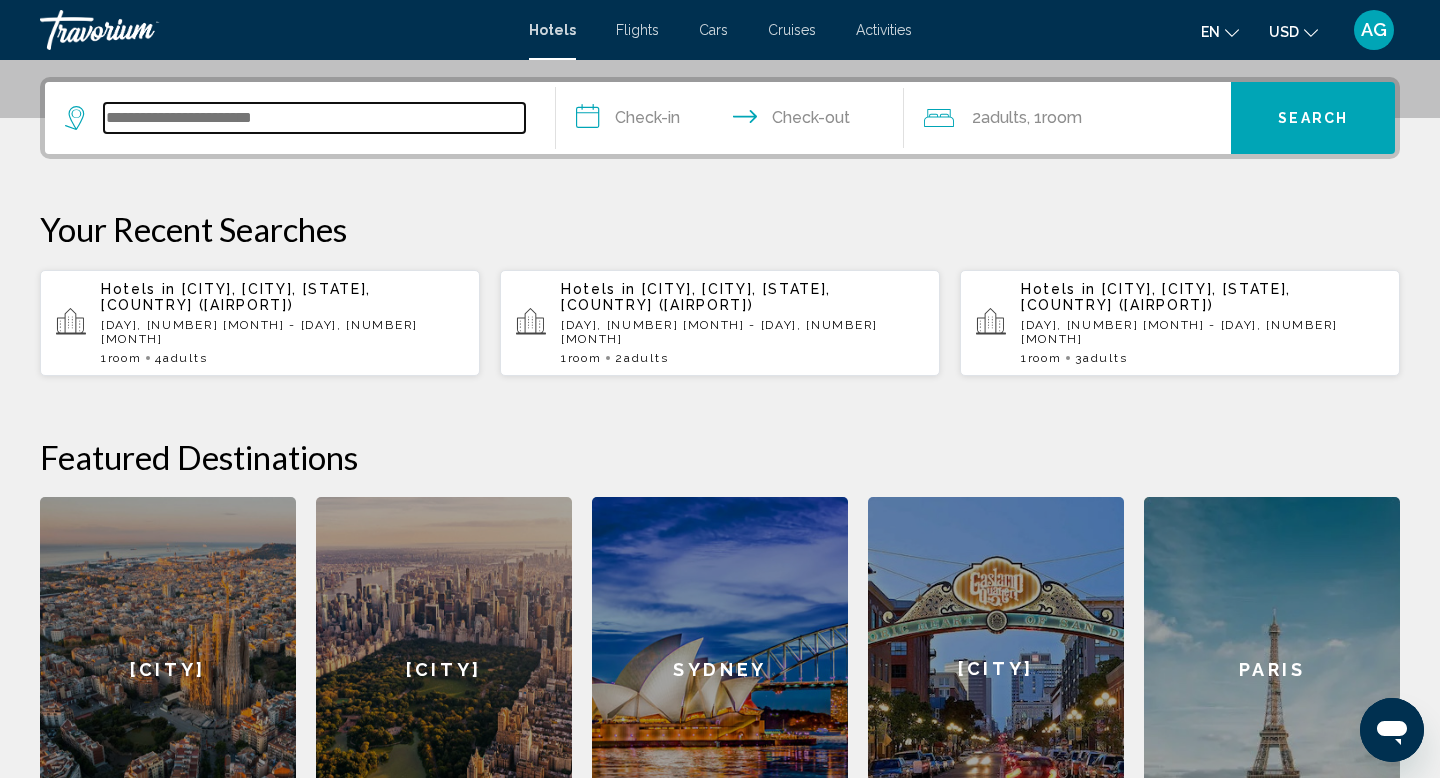 scroll, scrollTop: 494, scrollLeft: 0, axis: vertical 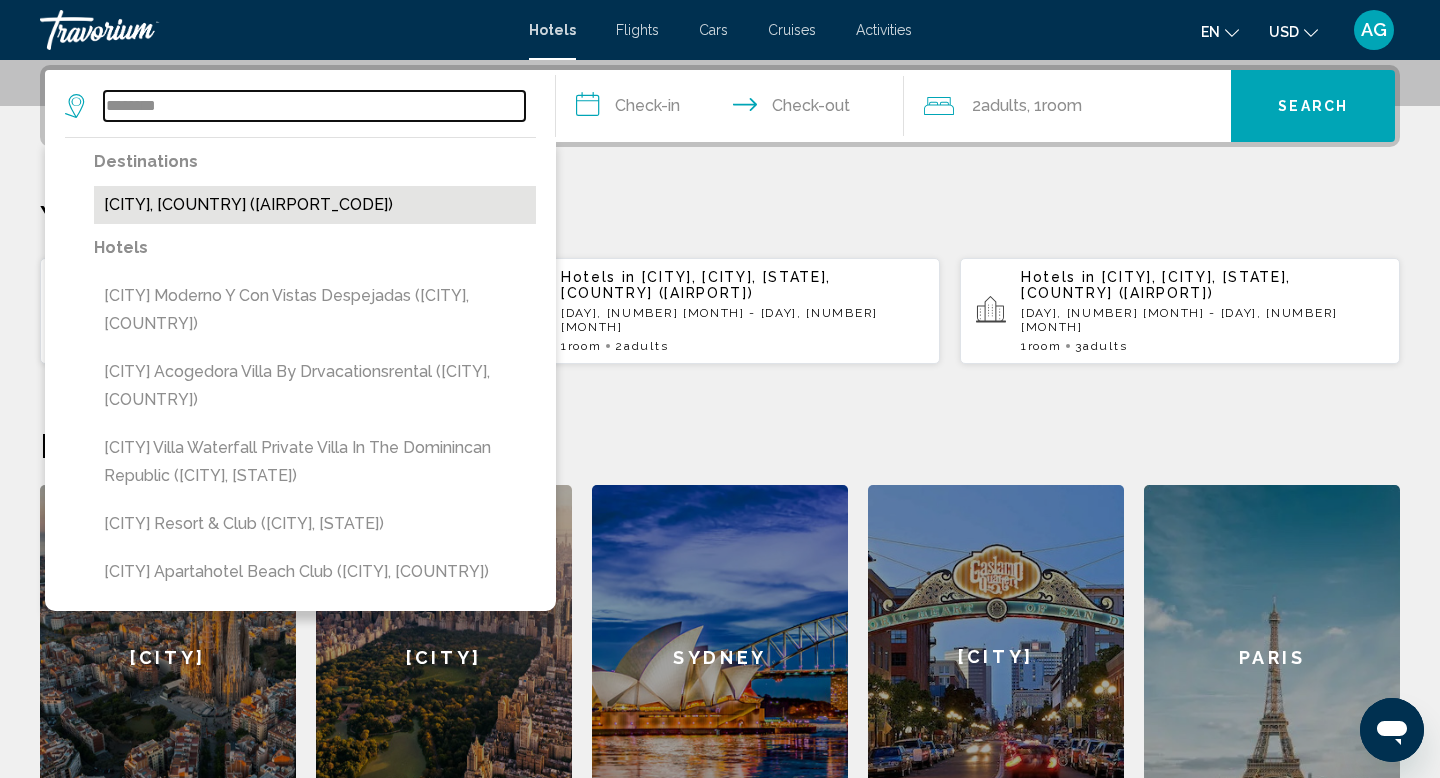 type on "********" 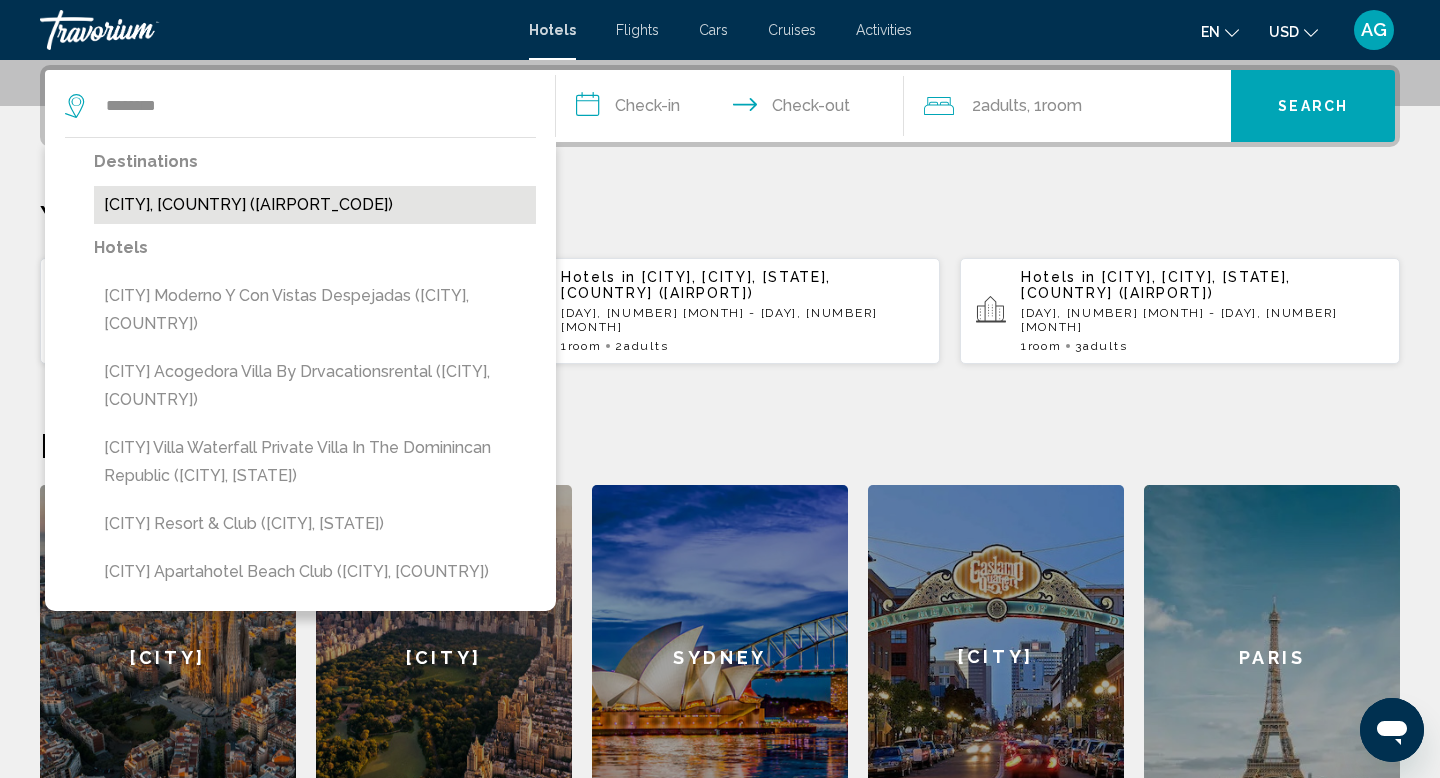click on "[CITY], [COUNTRY] ([AIRPORT_CODE])" at bounding box center [315, 205] 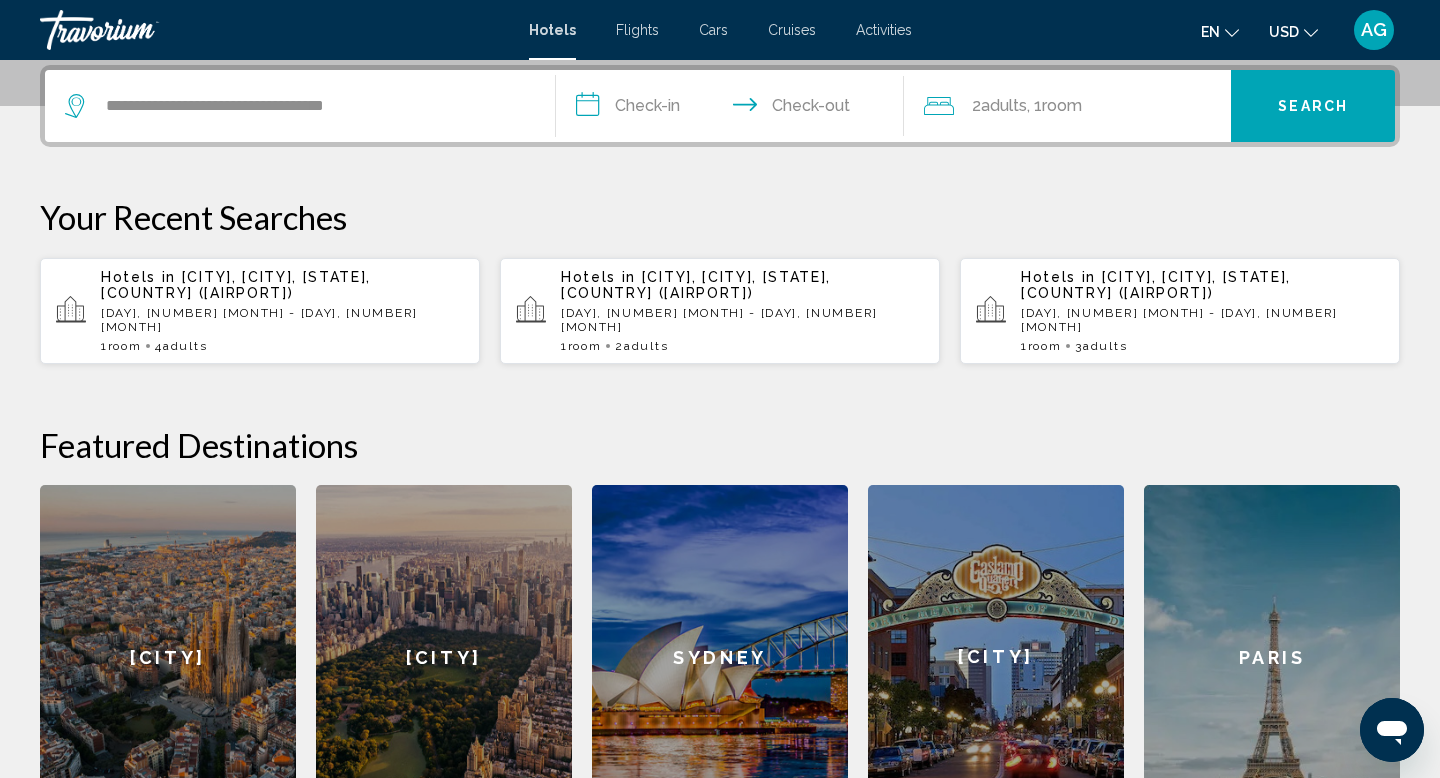 click on "**********" at bounding box center (734, 109) 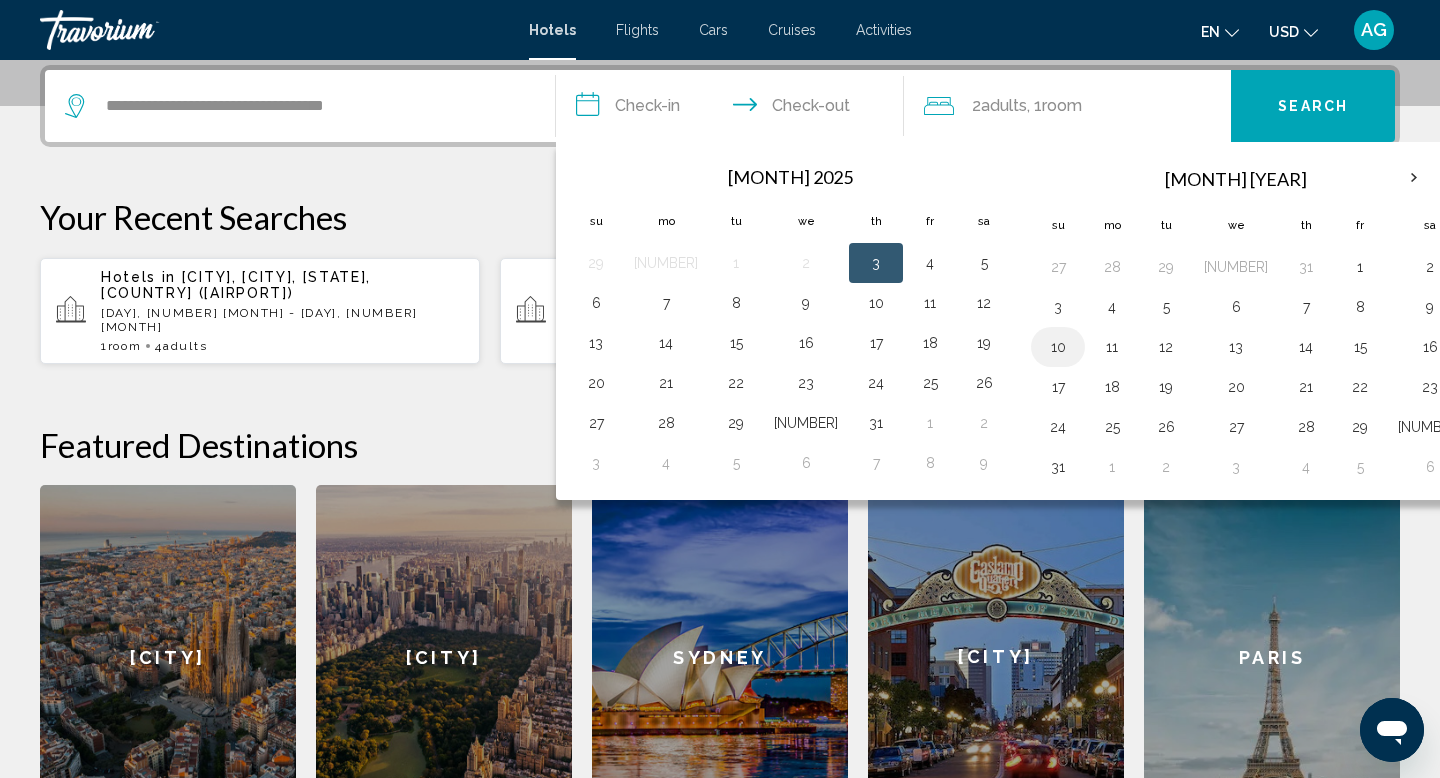 click on "10" at bounding box center (1058, 347) 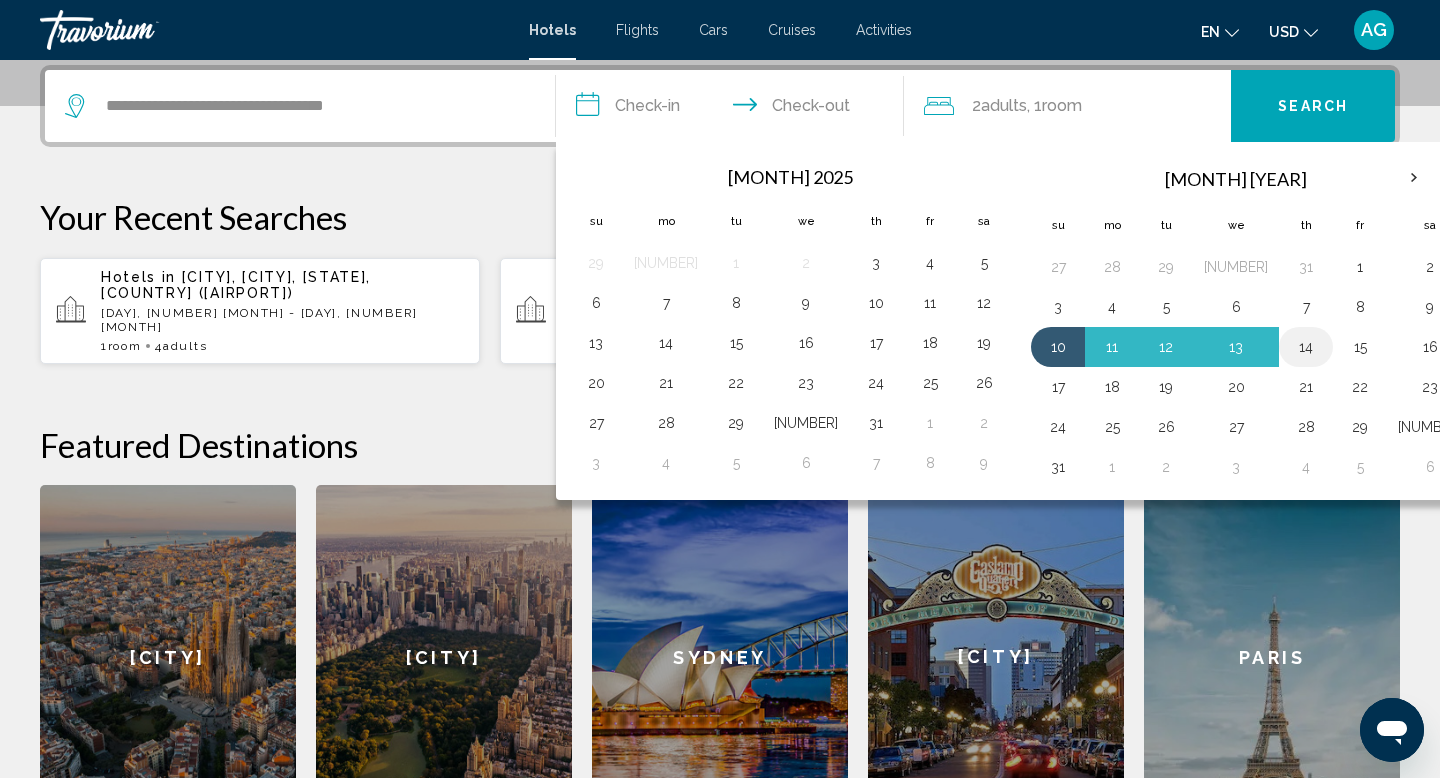 click on "14" at bounding box center [1306, 347] 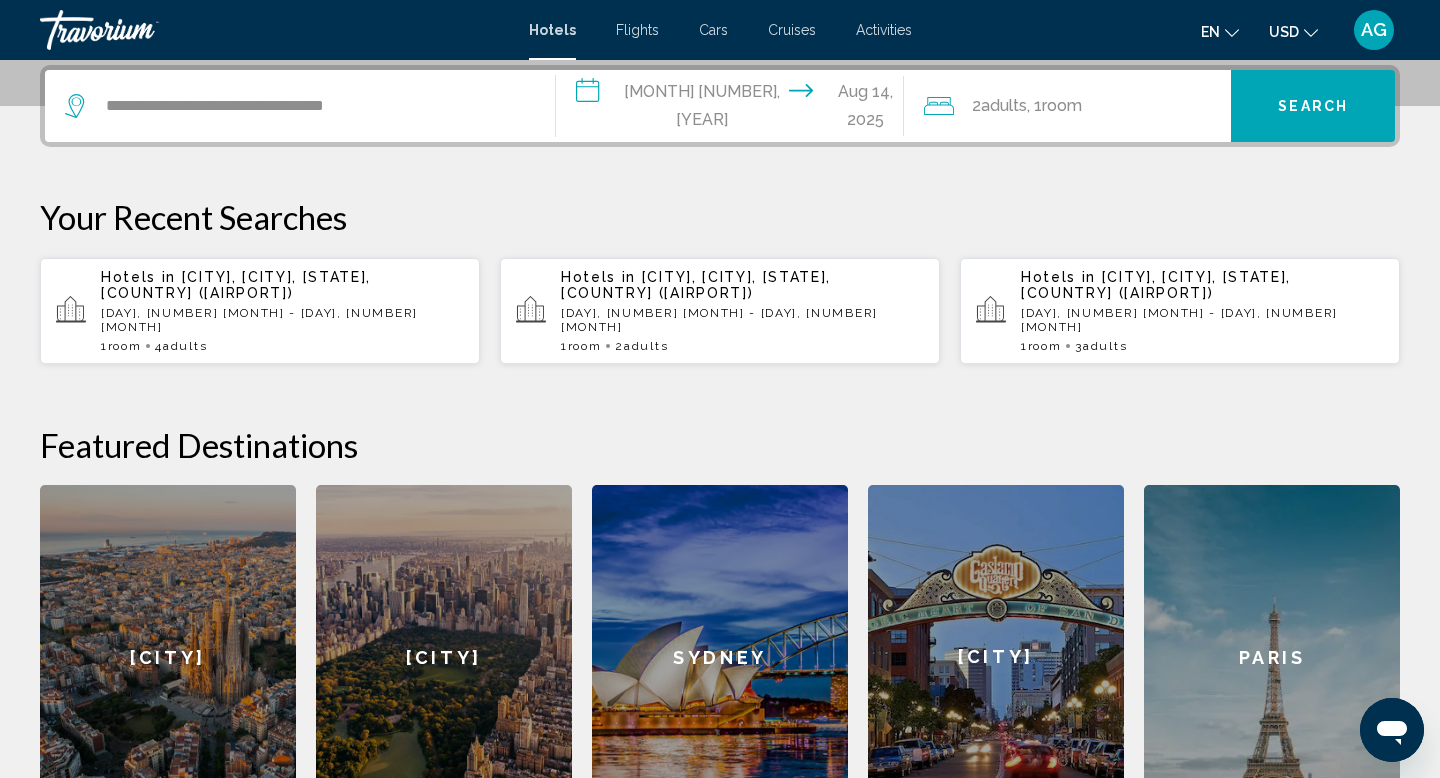 click on "Search" at bounding box center [1313, 106] 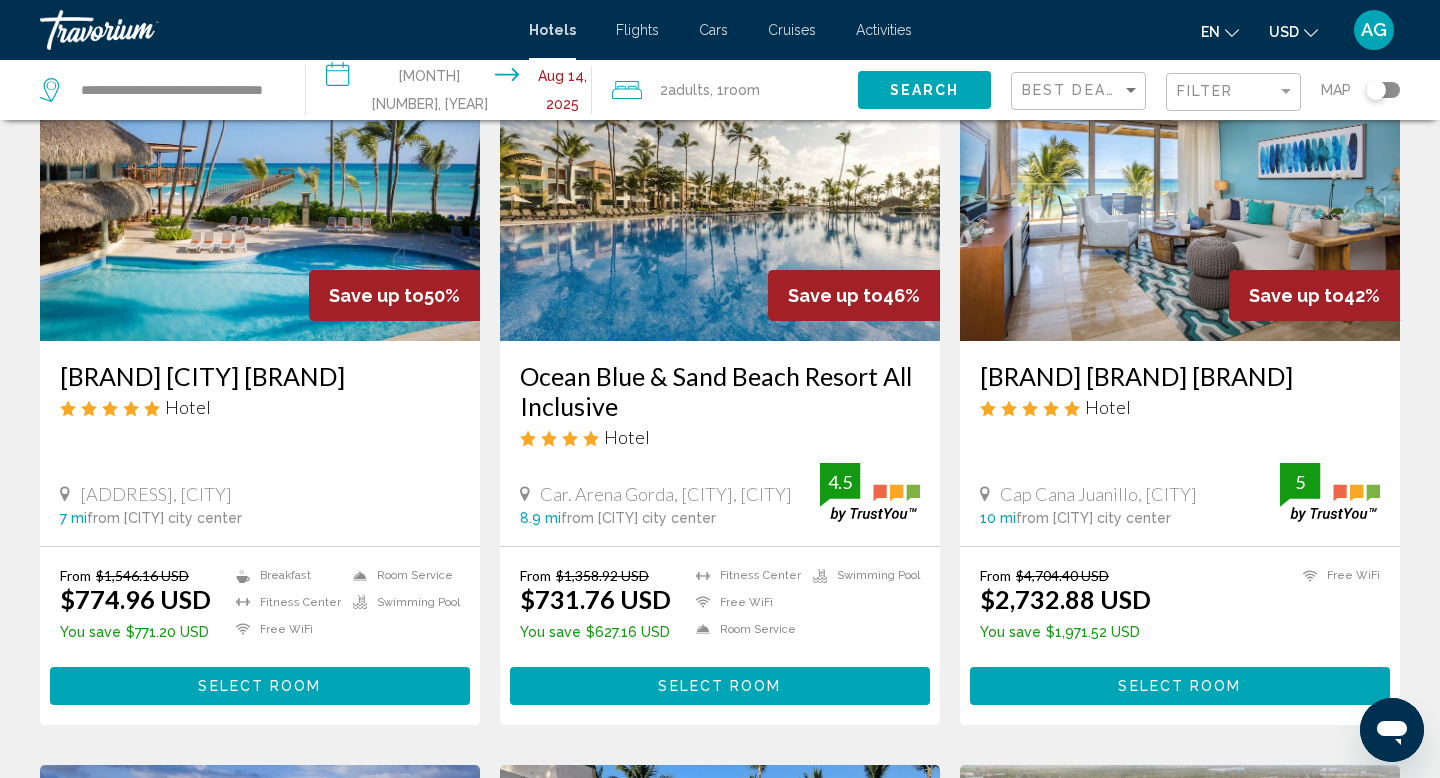 scroll, scrollTop: 171, scrollLeft: 0, axis: vertical 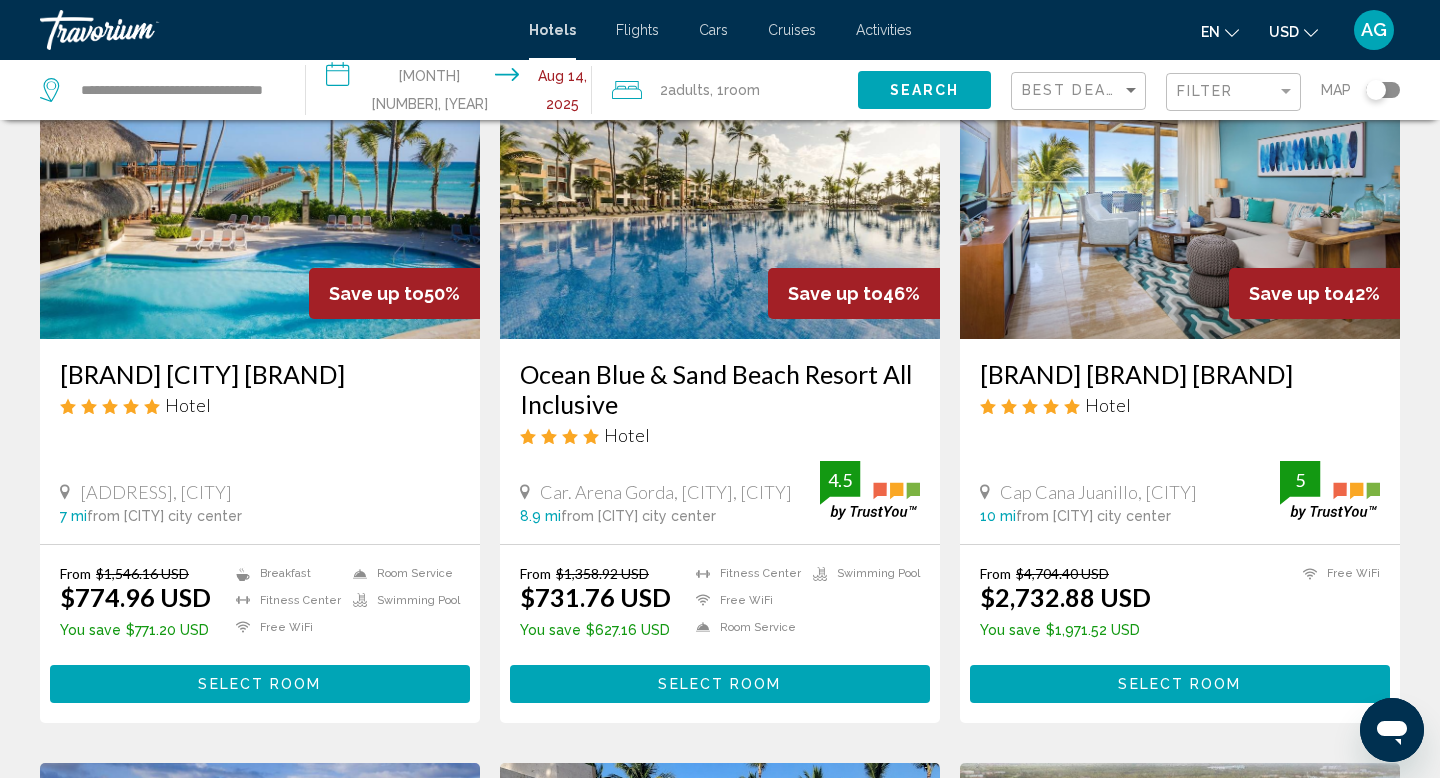 click on "Select Room" at bounding box center [260, 683] 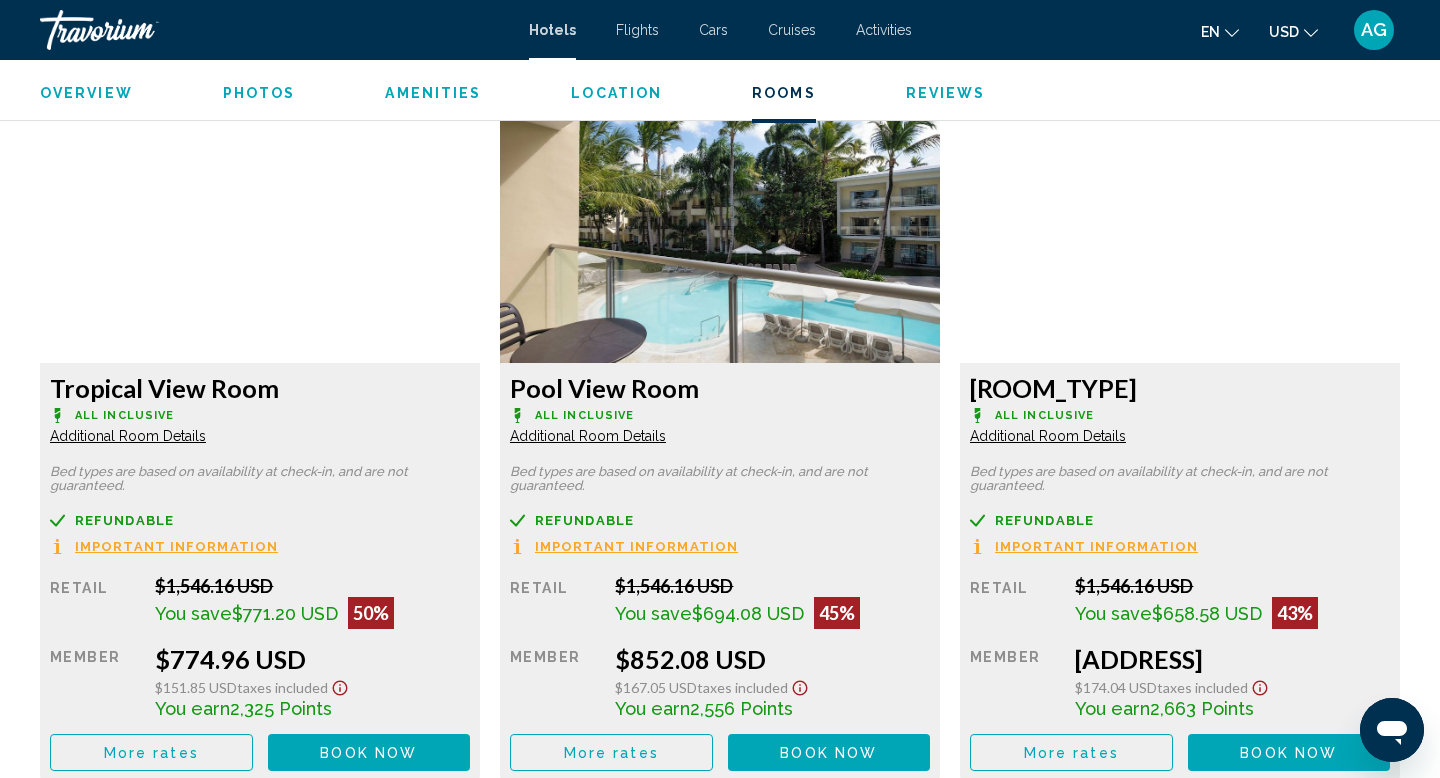 scroll, scrollTop: 2778, scrollLeft: 0, axis: vertical 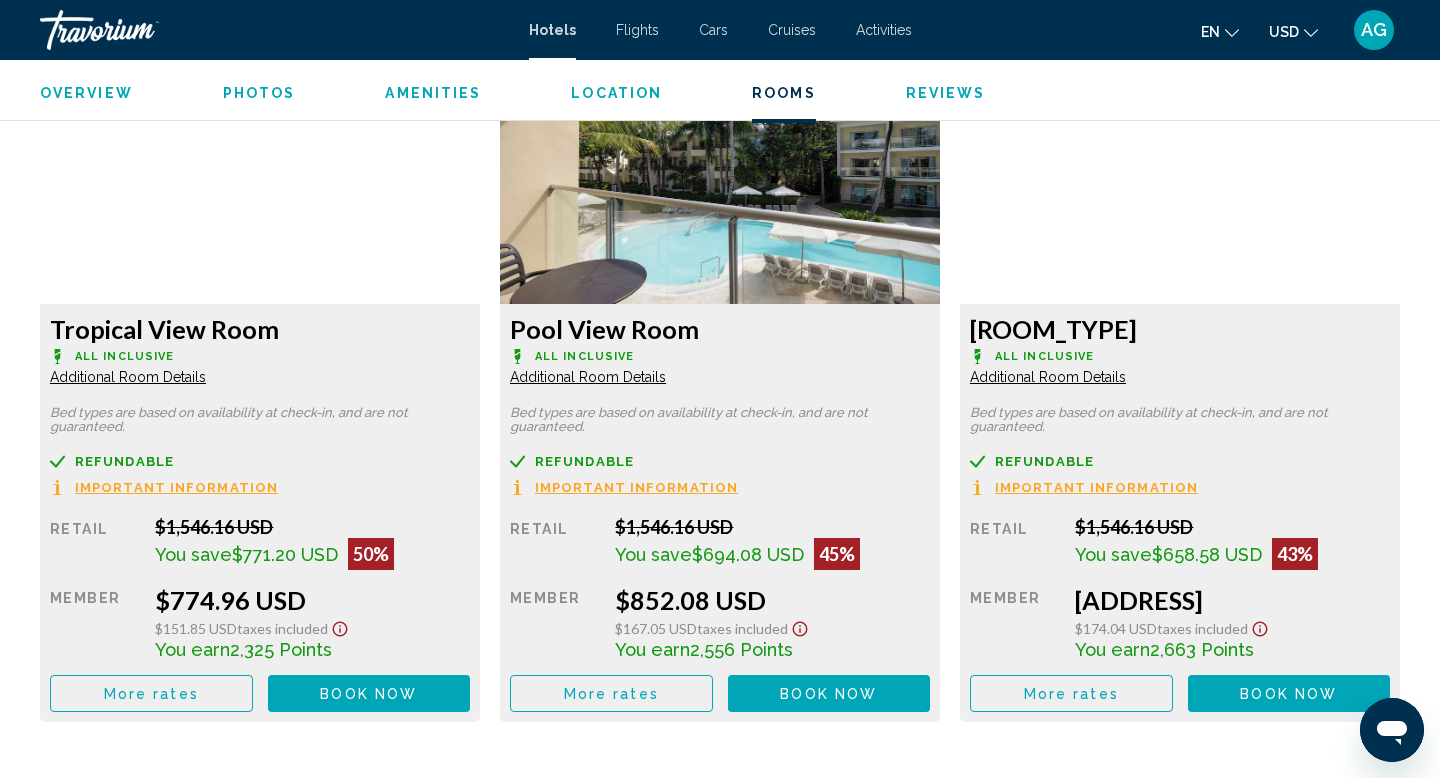 click on "More rates" at bounding box center [151, 693] 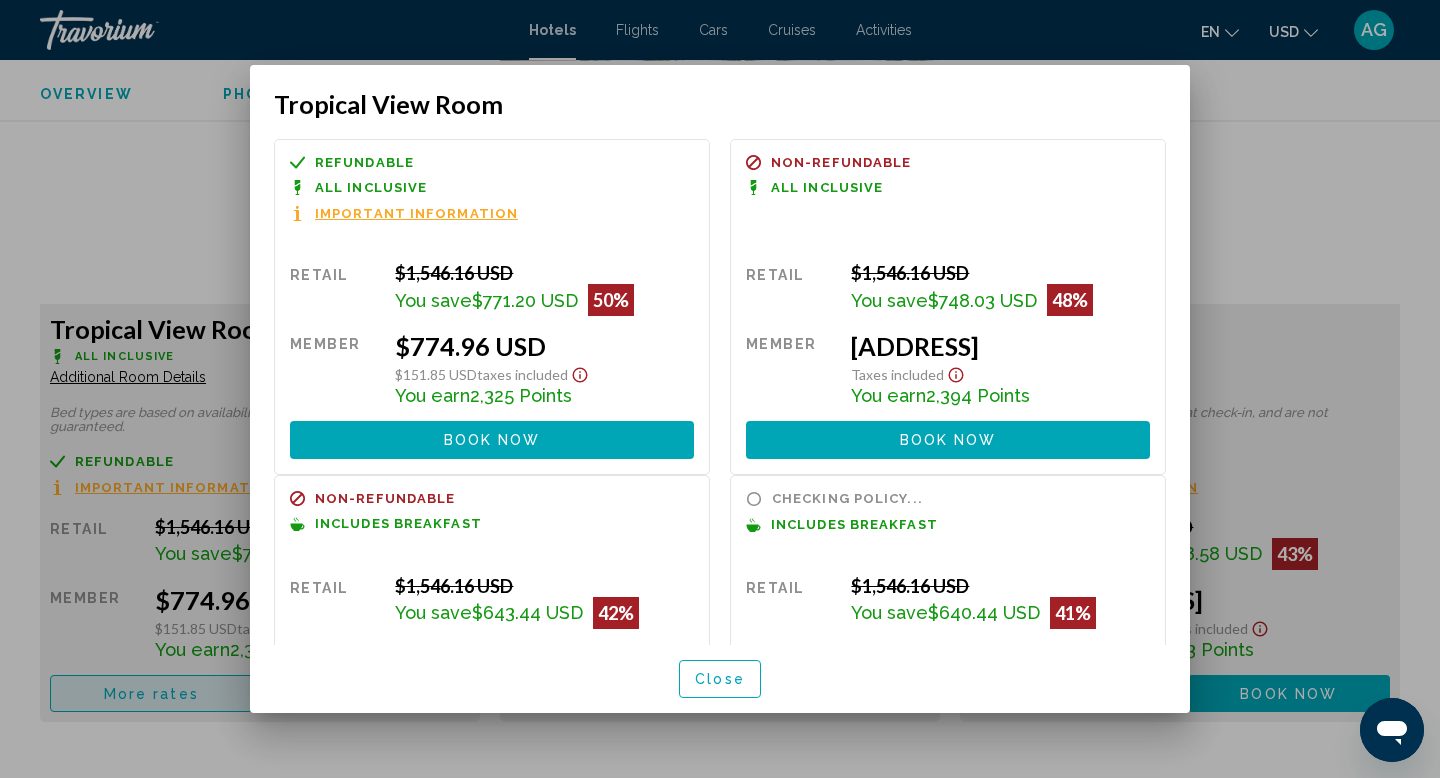 scroll, scrollTop: 0, scrollLeft: 0, axis: both 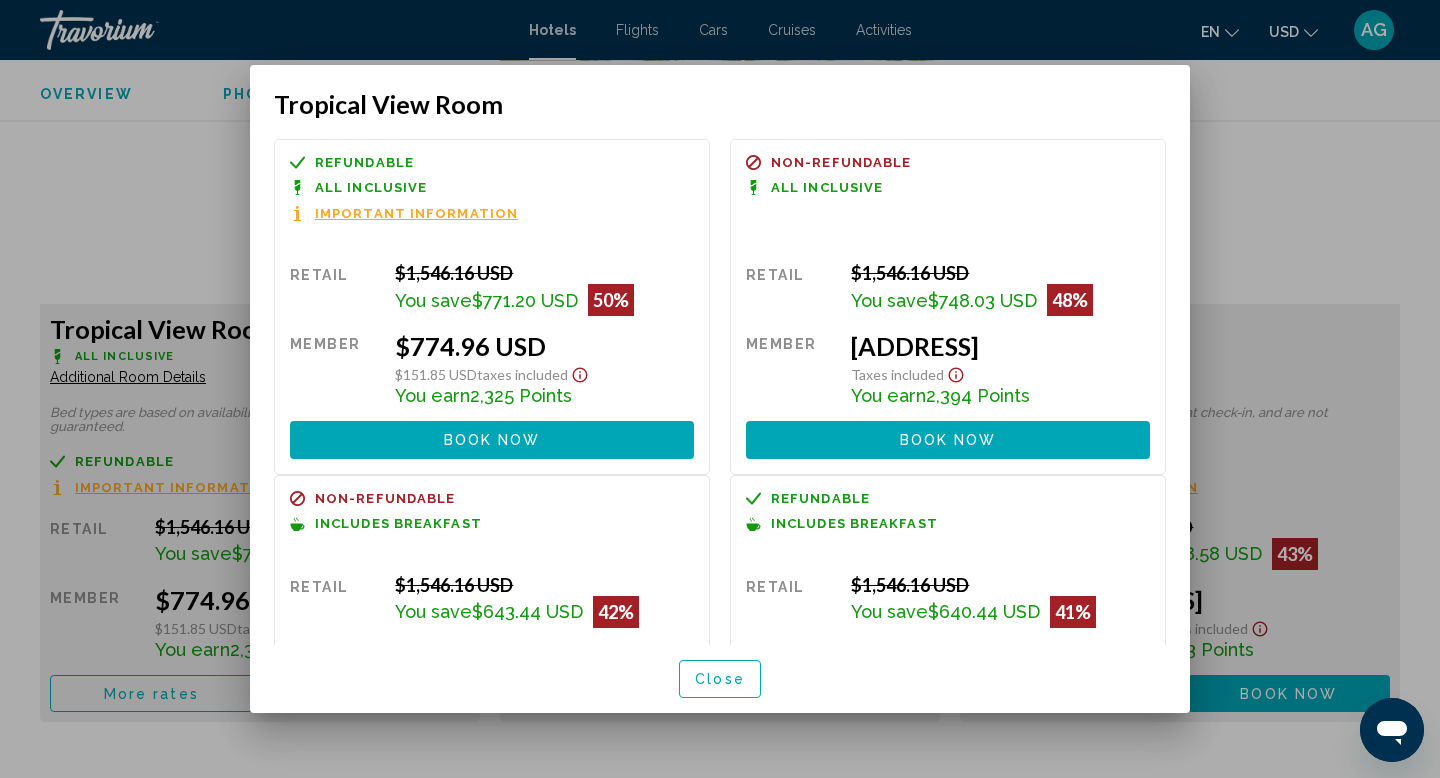 click at bounding box center (720, 389) 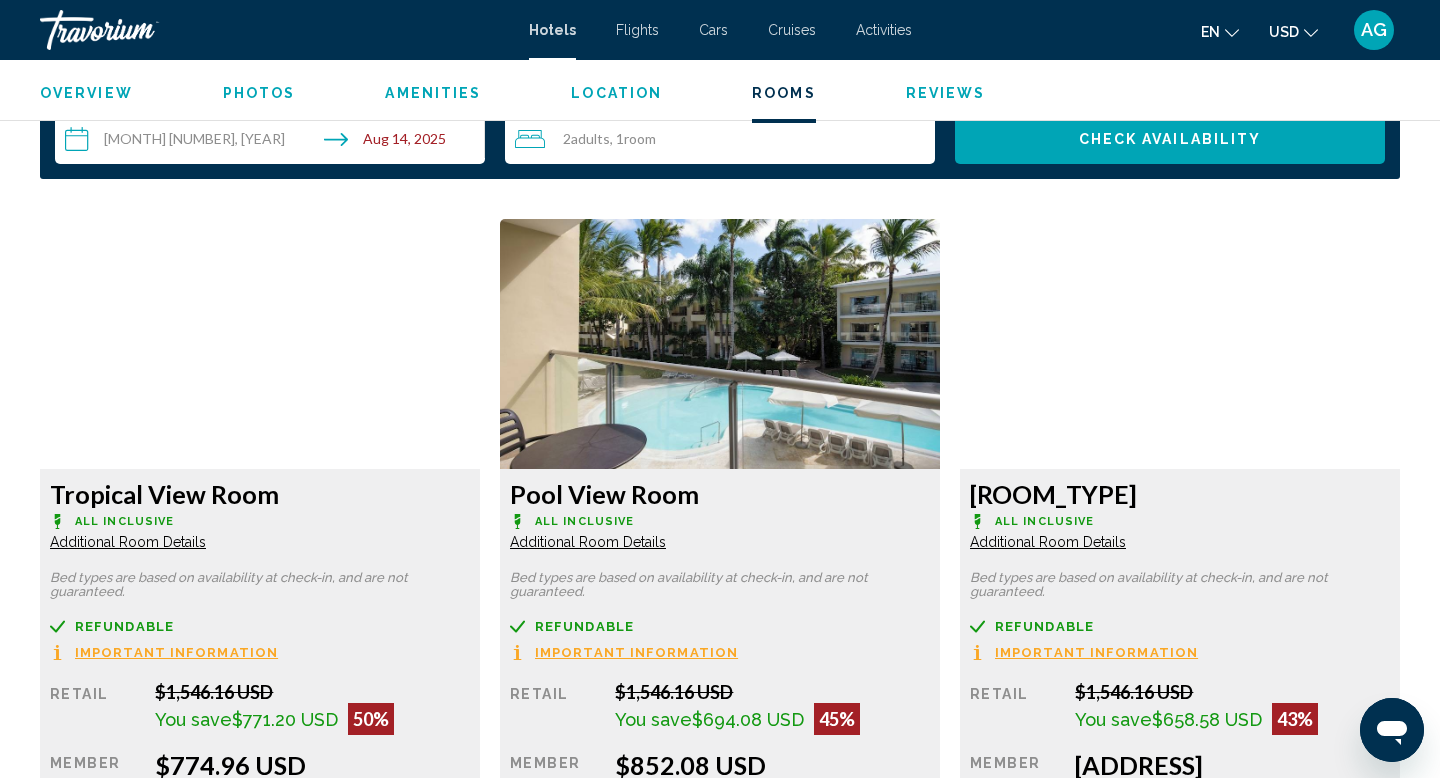 scroll, scrollTop: 2622, scrollLeft: 0, axis: vertical 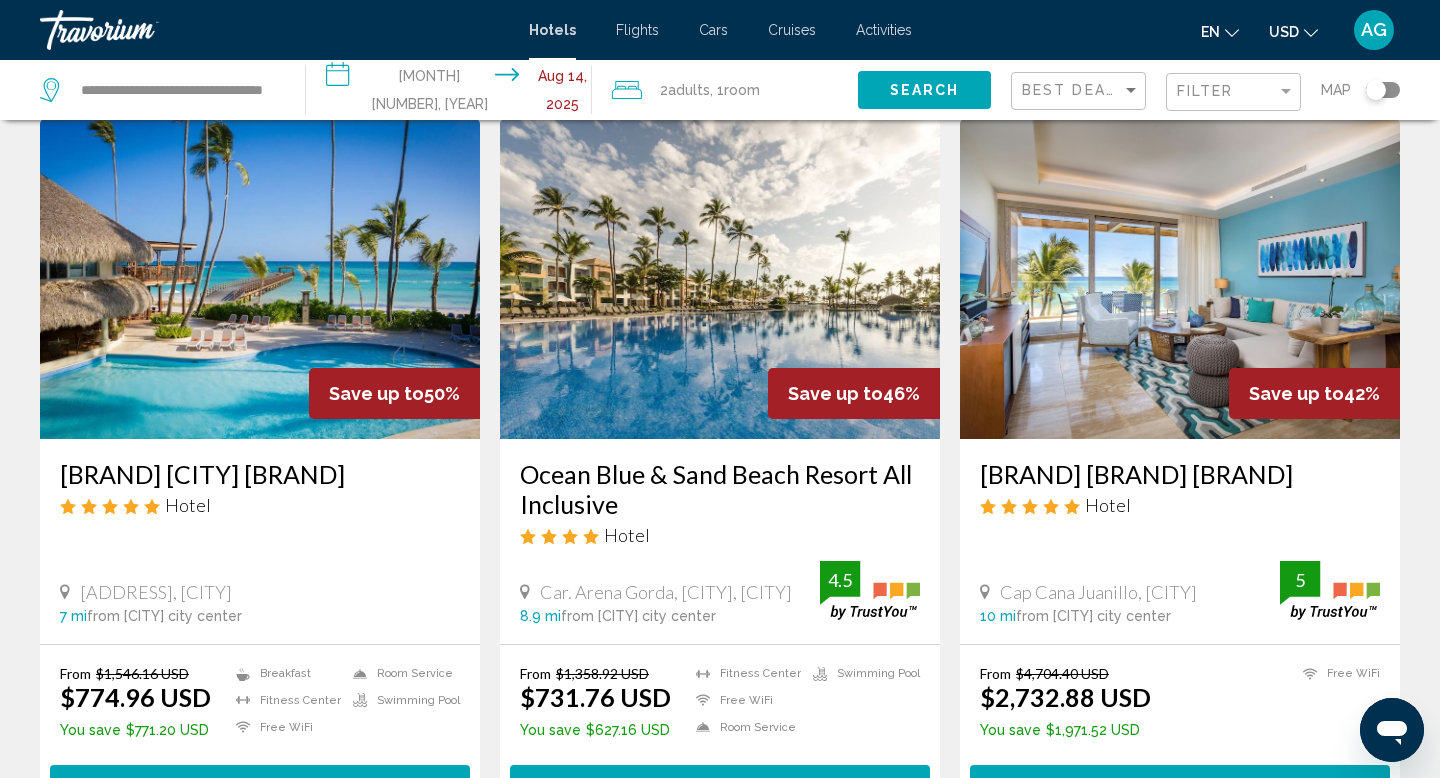 click at bounding box center [260, 279] 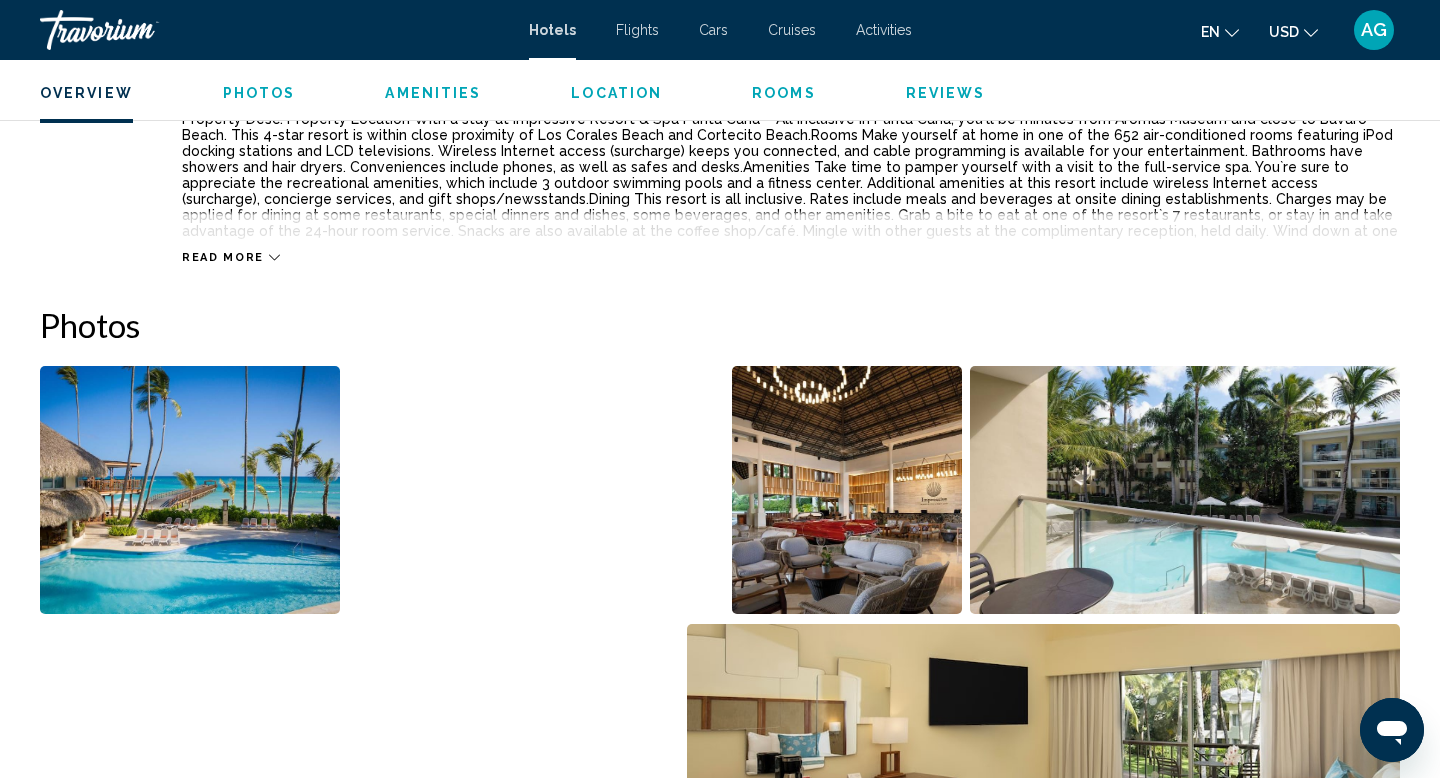 scroll, scrollTop: 961, scrollLeft: 0, axis: vertical 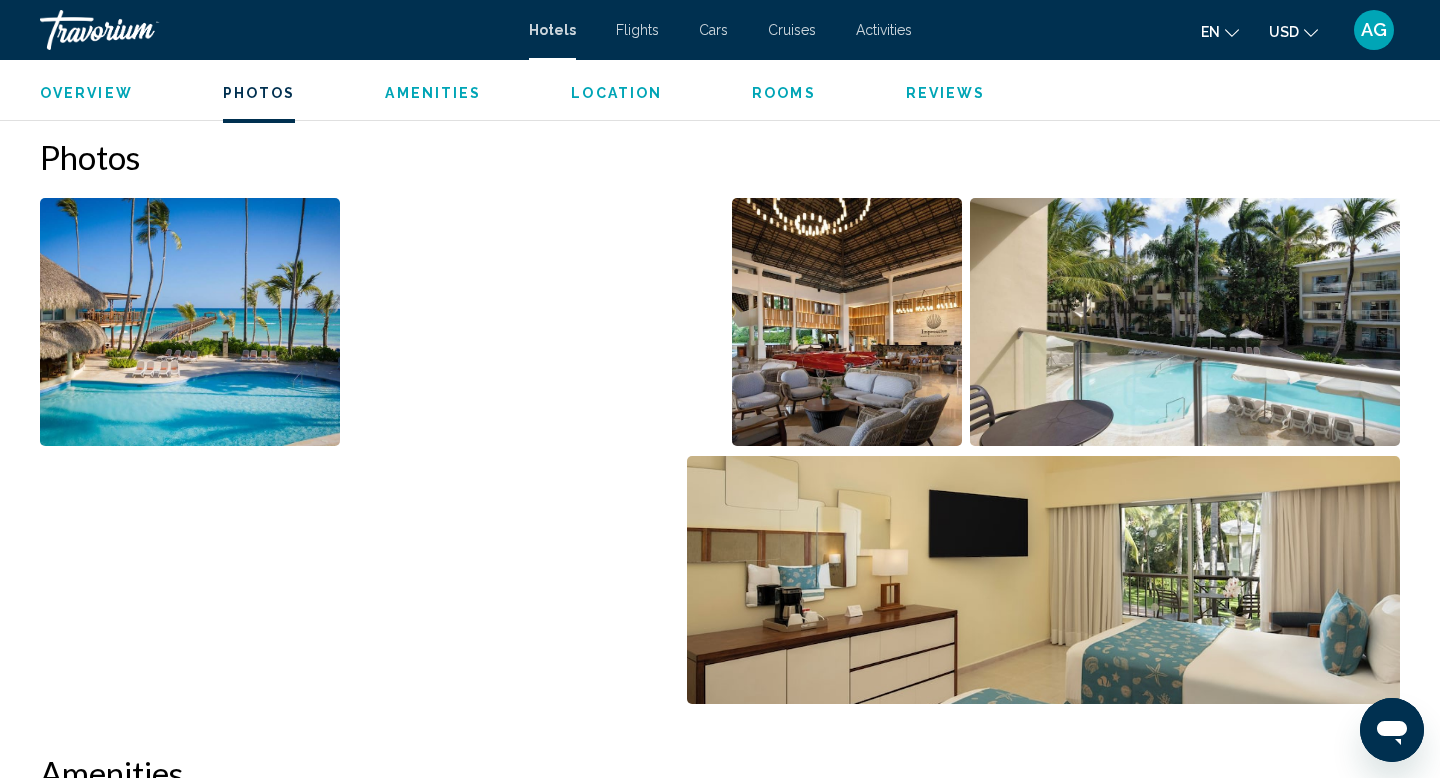 click at bounding box center [190, 322] 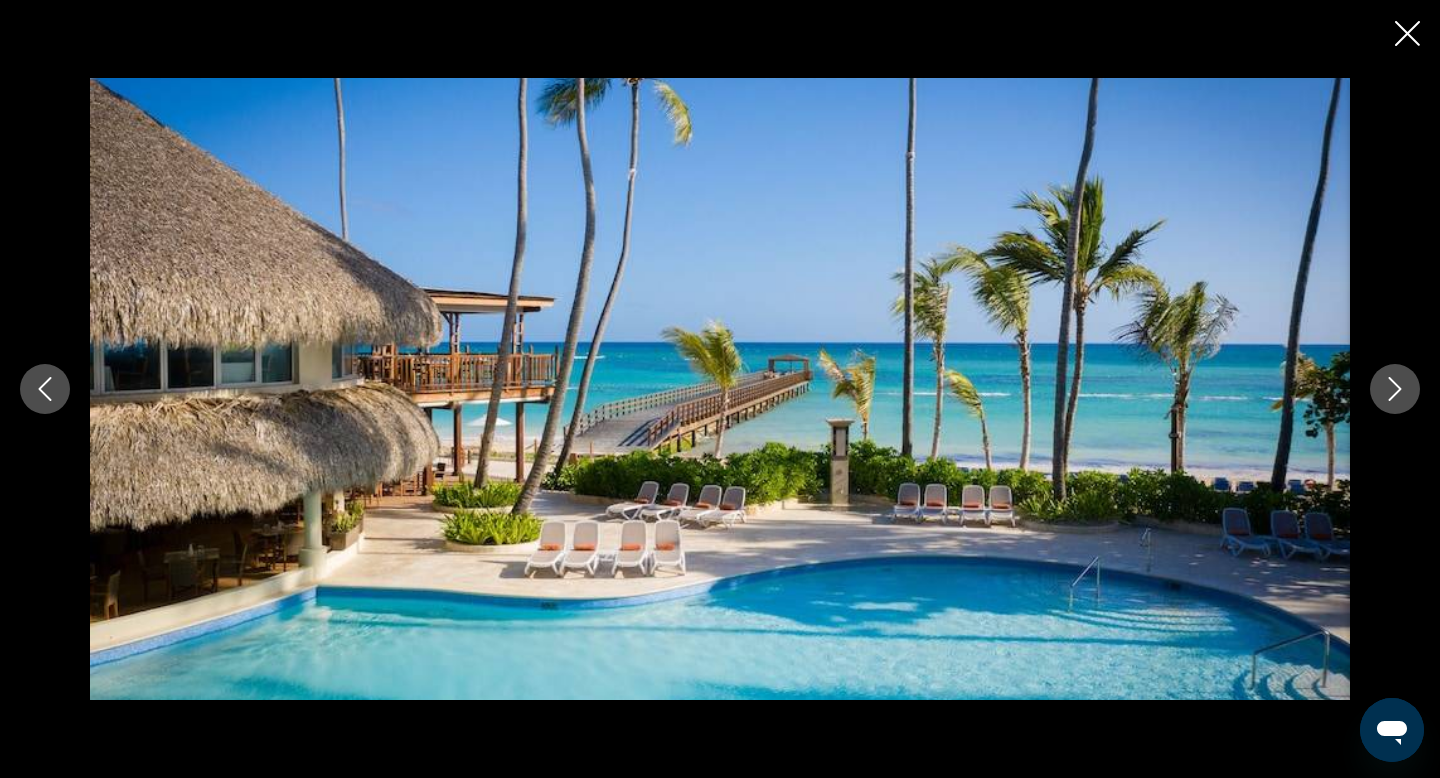 click at bounding box center [1395, 389] 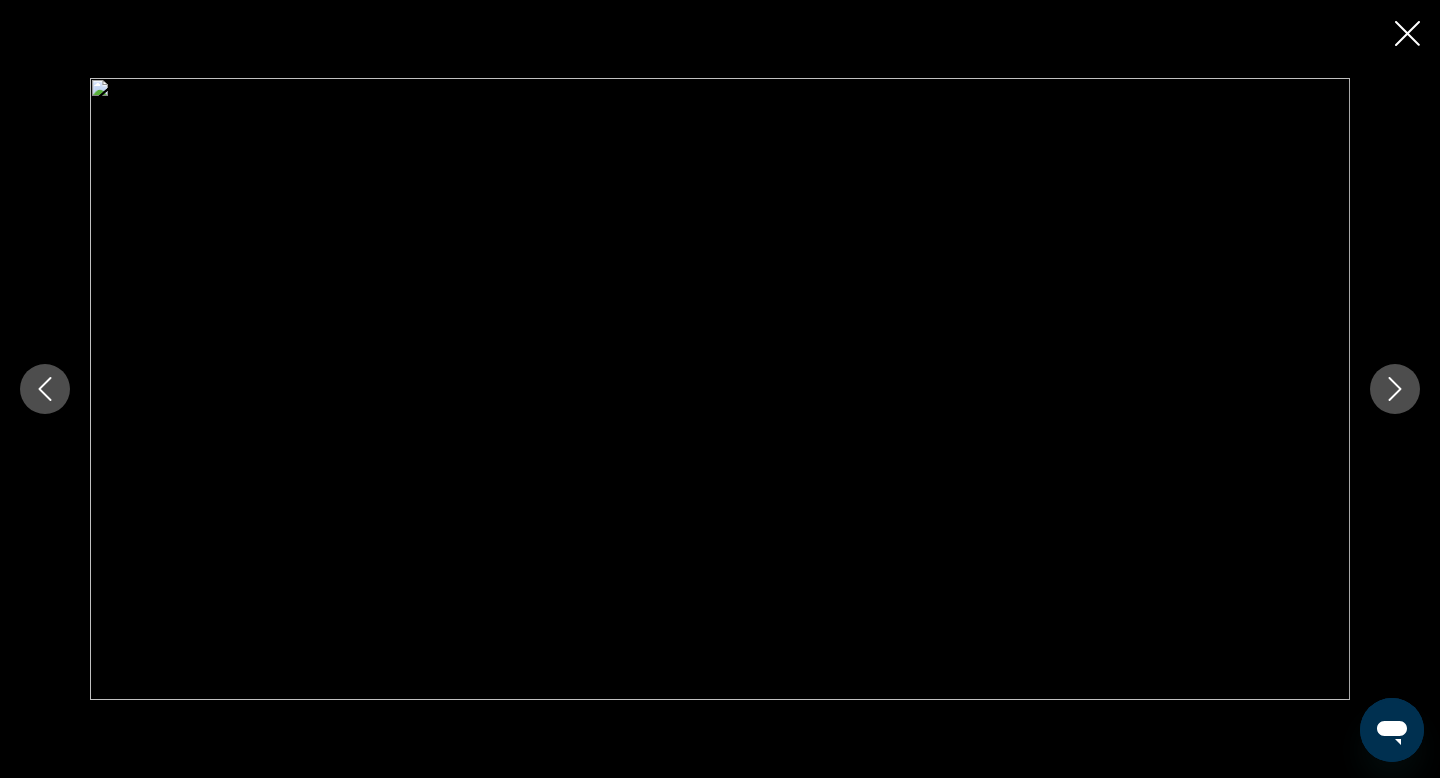 click at bounding box center [1395, 389] 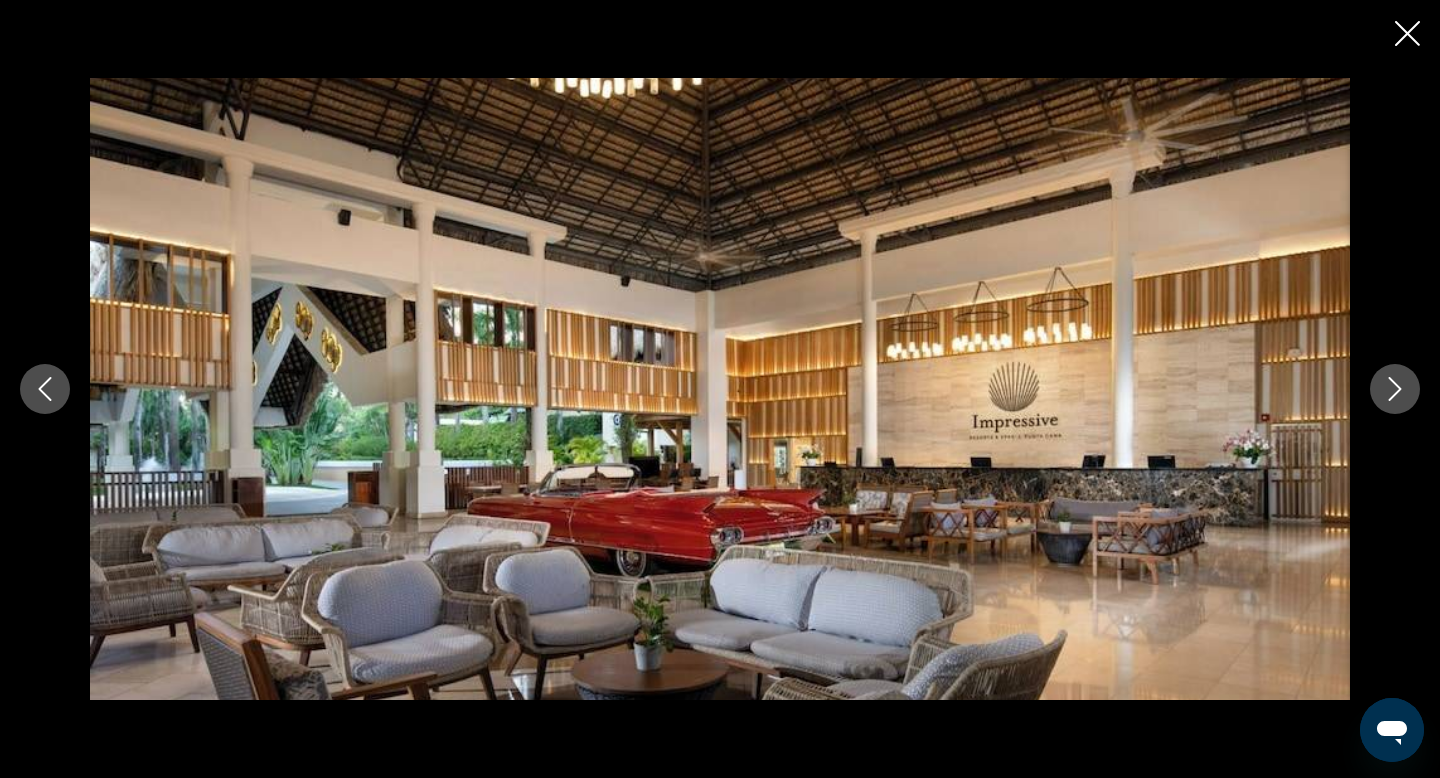 click at bounding box center (1395, 389) 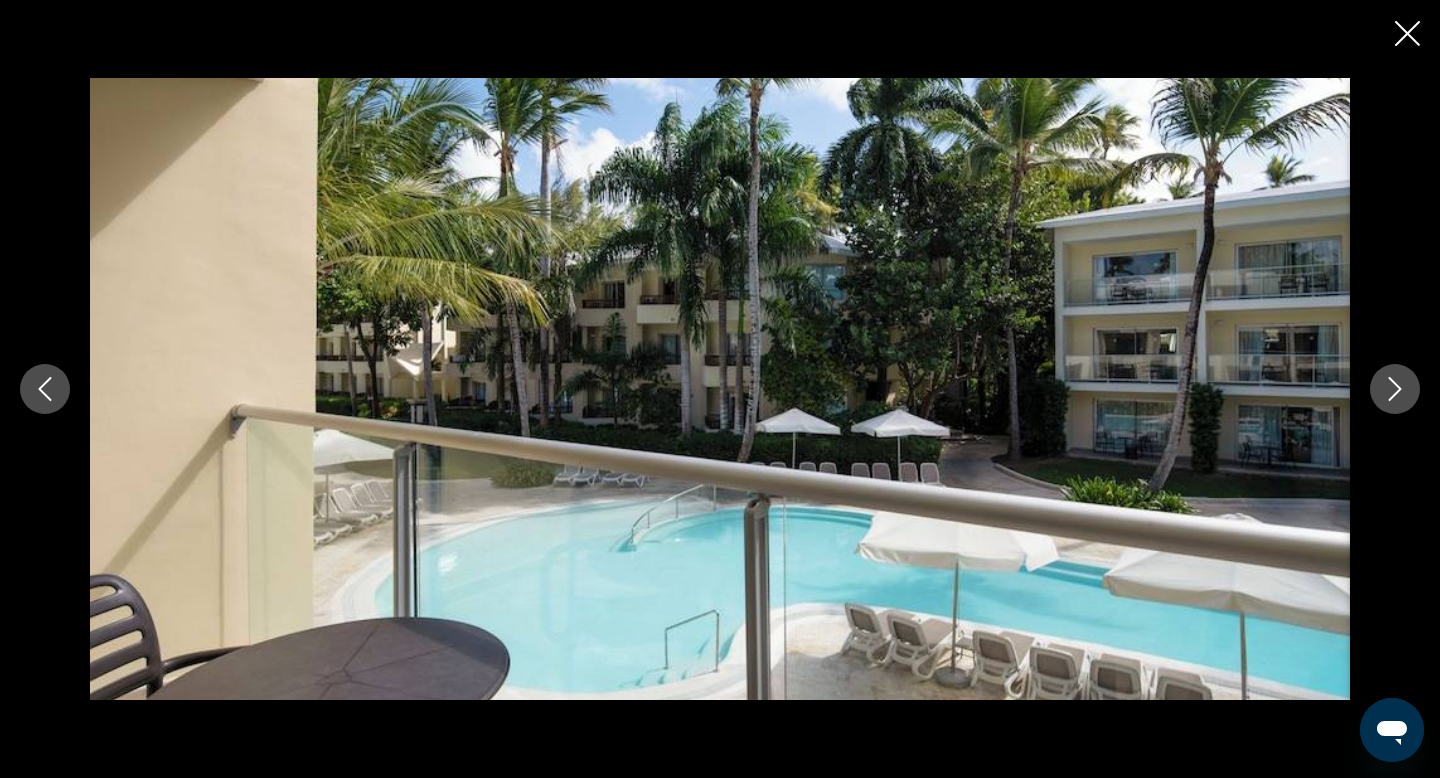 click at bounding box center (1395, 389) 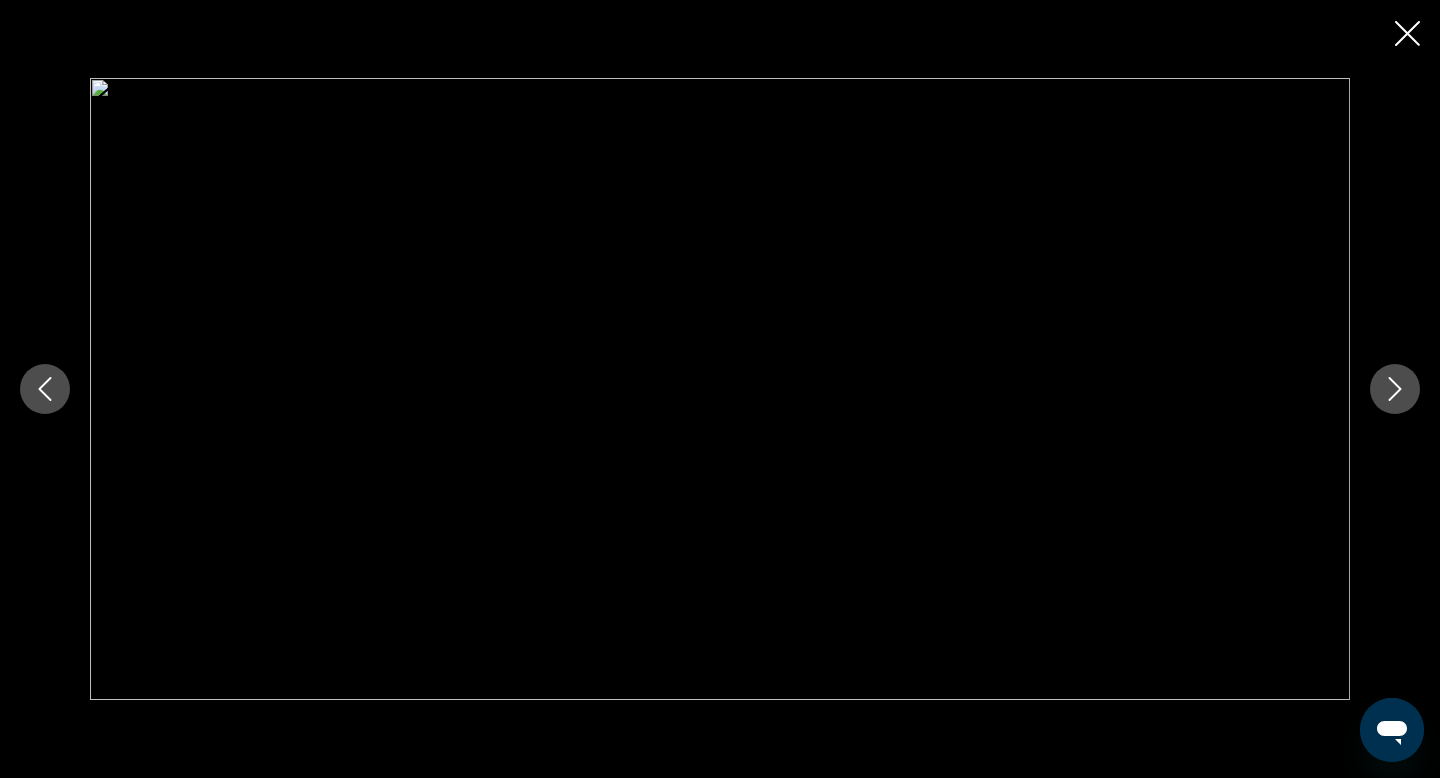 click at bounding box center (1395, 389) 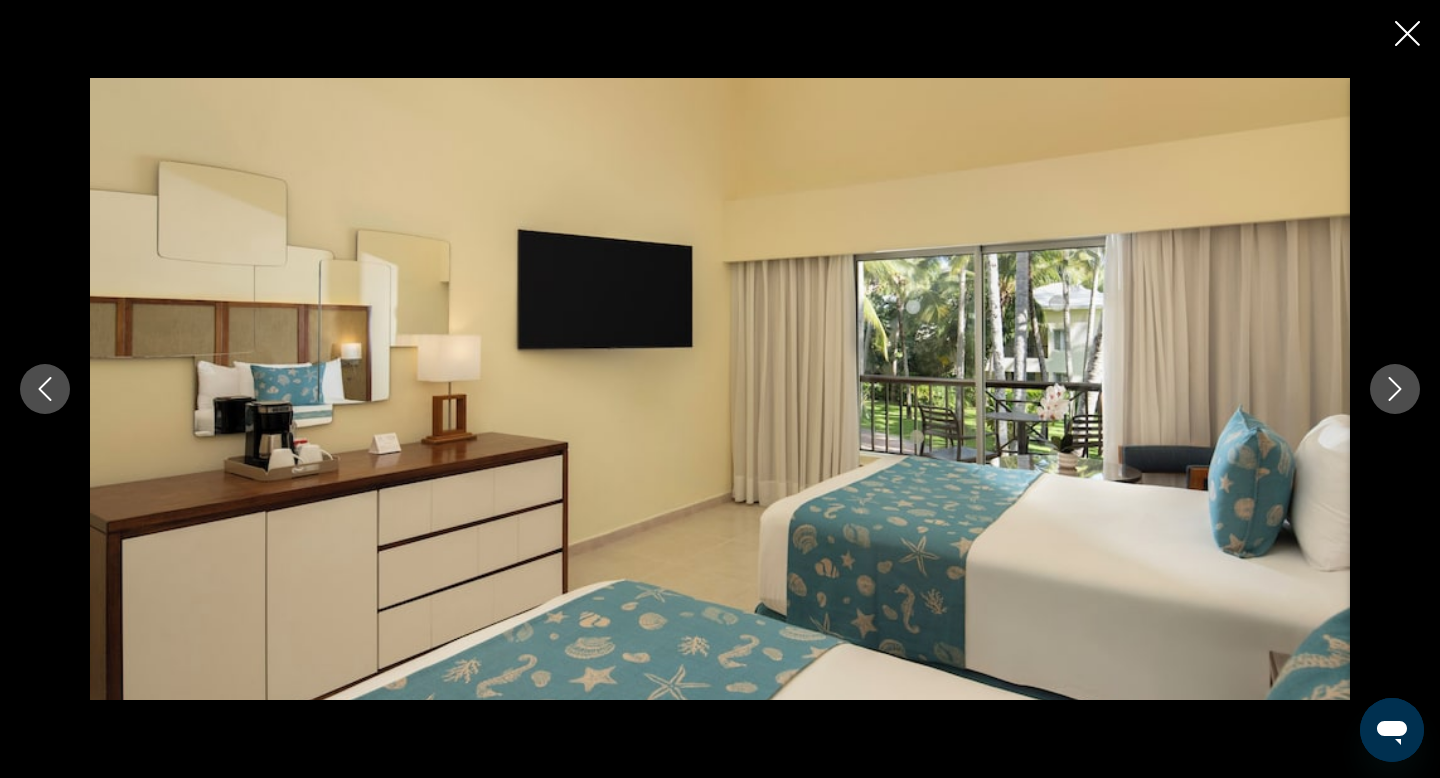 click at bounding box center (1395, 389) 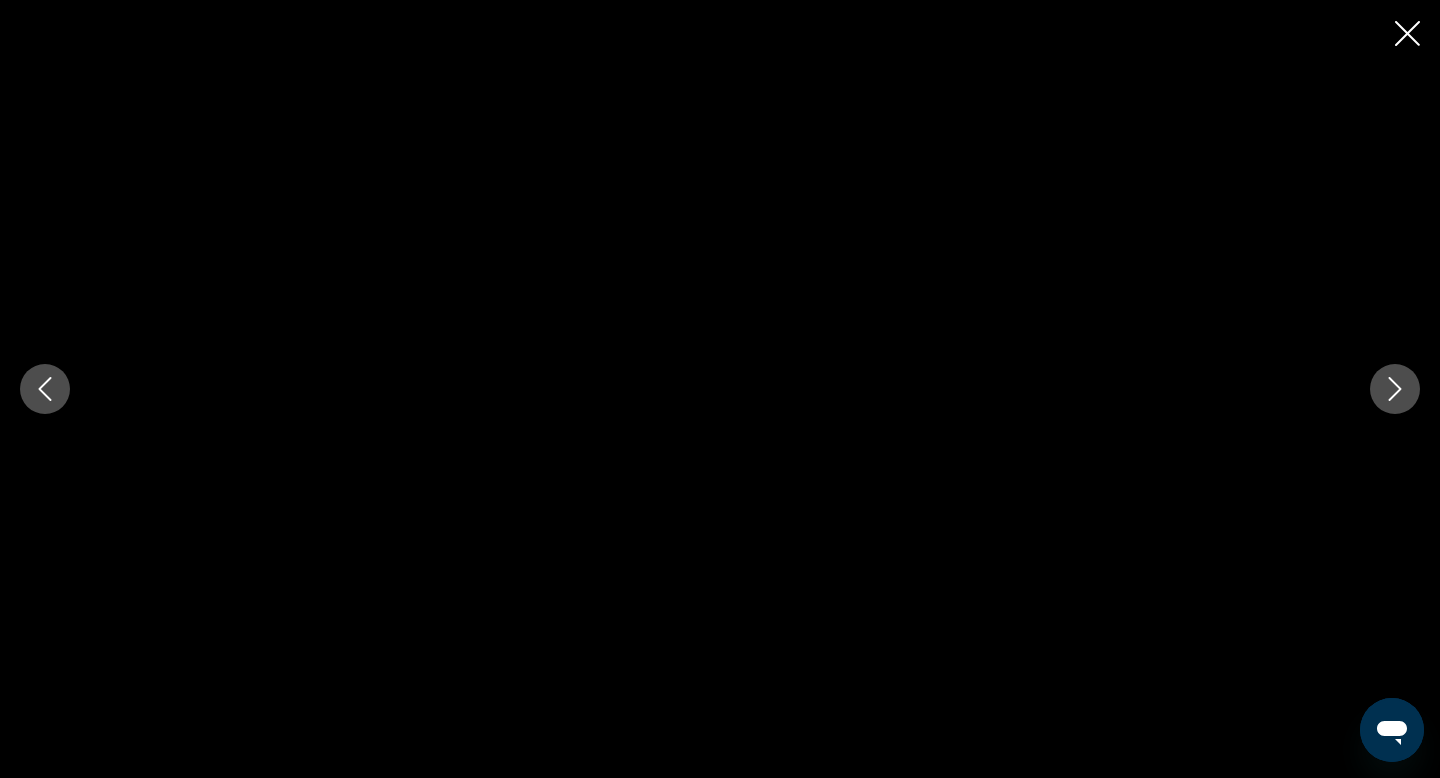click at bounding box center (1395, 389) 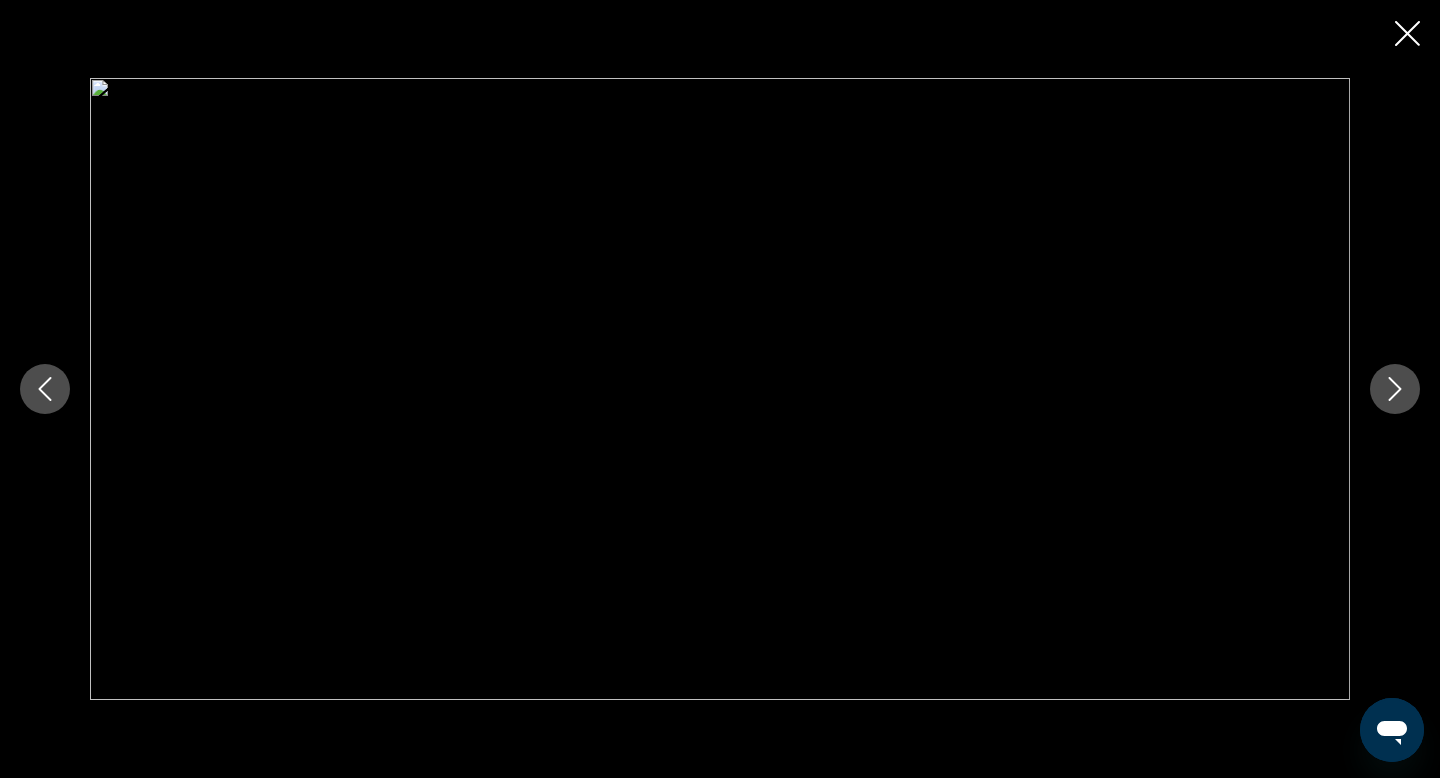 click at bounding box center [1395, 389] 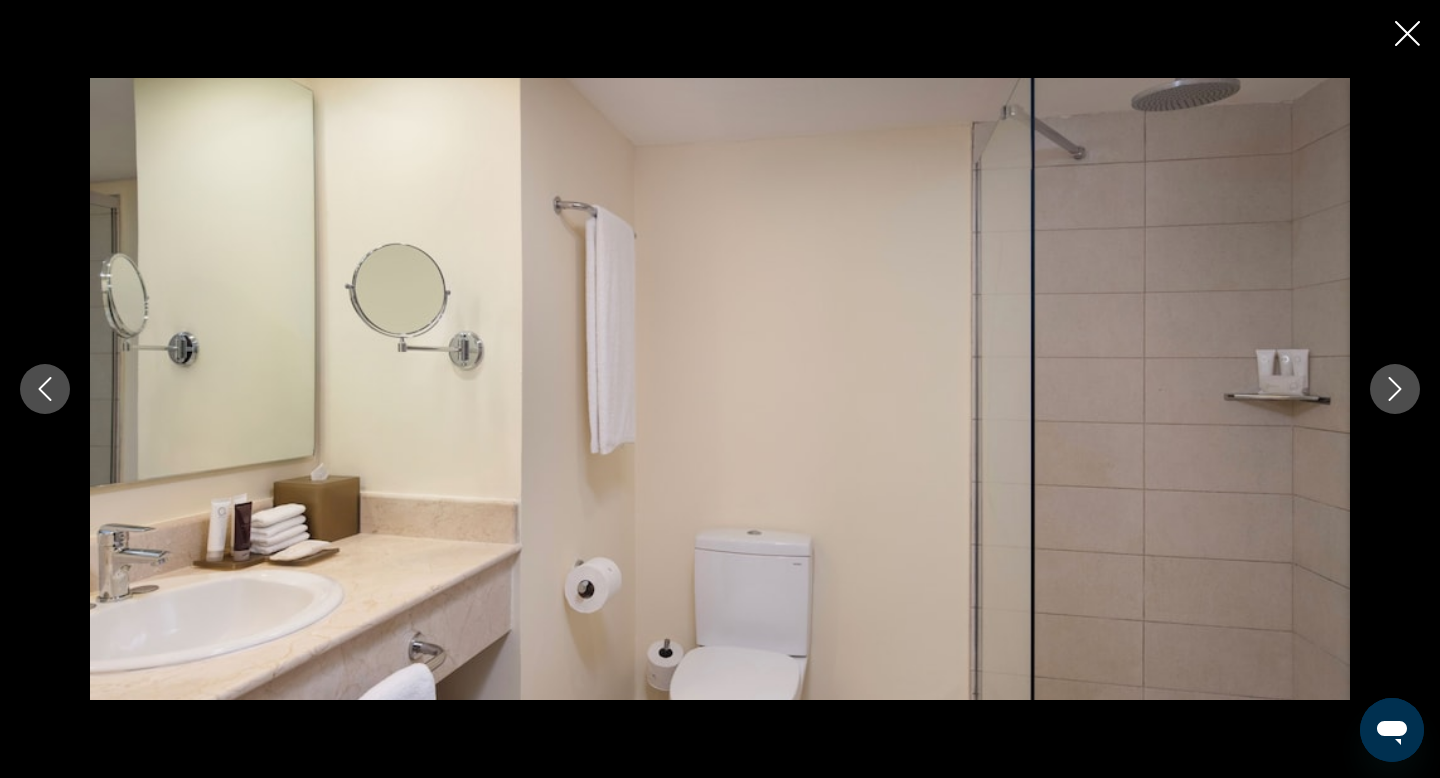 click at bounding box center (1395, 389) 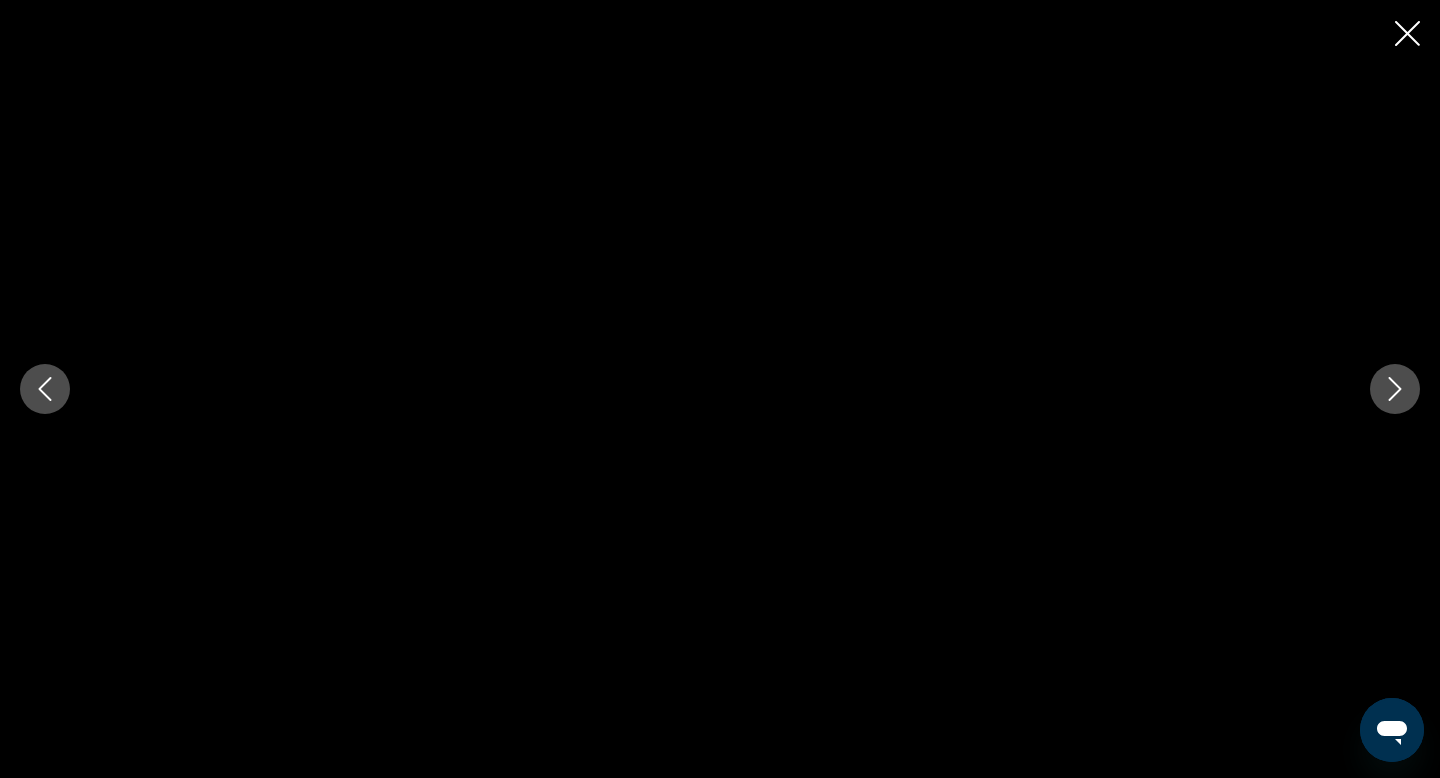 click at bounding box center (1395, 389) 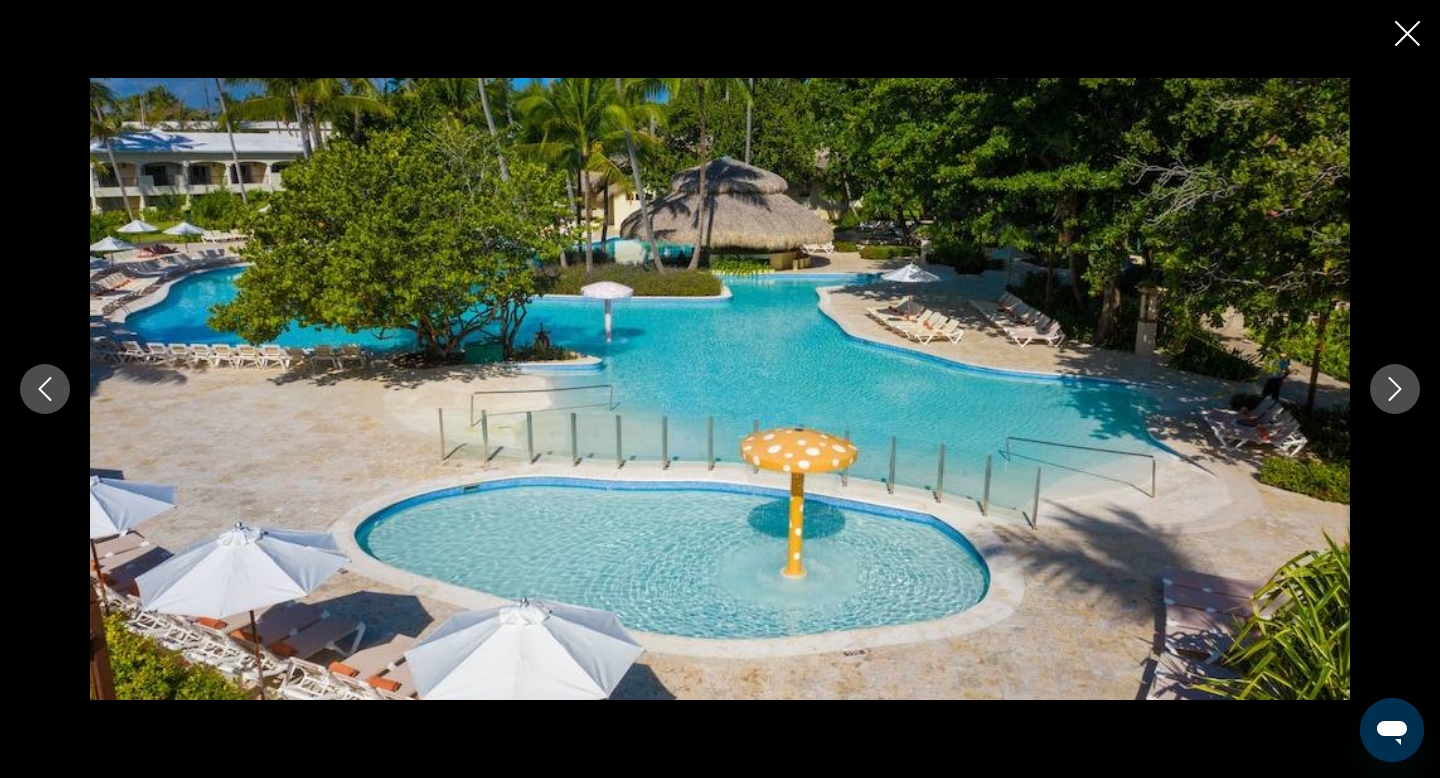 click at bounding box center (1395, 389) 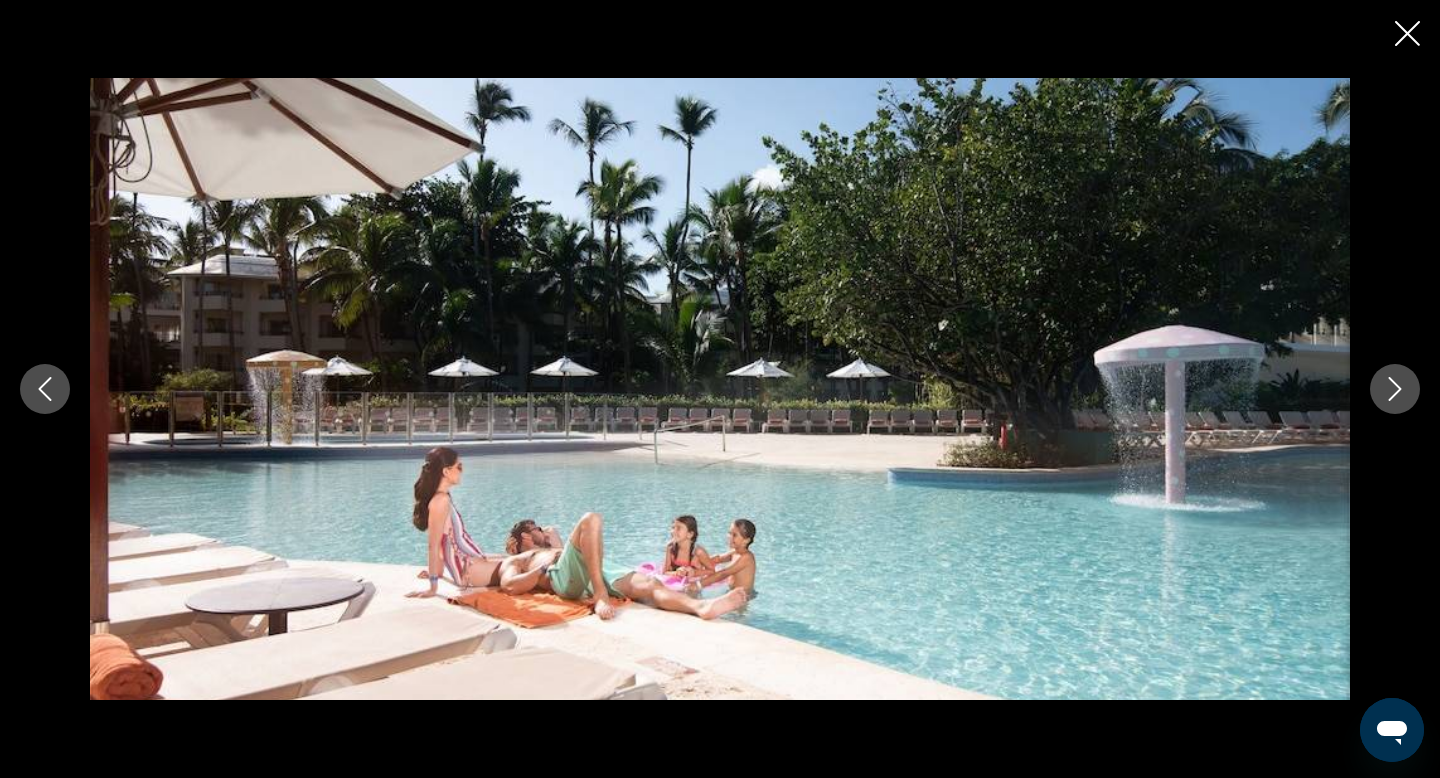click at bounding box center (1395, 389) 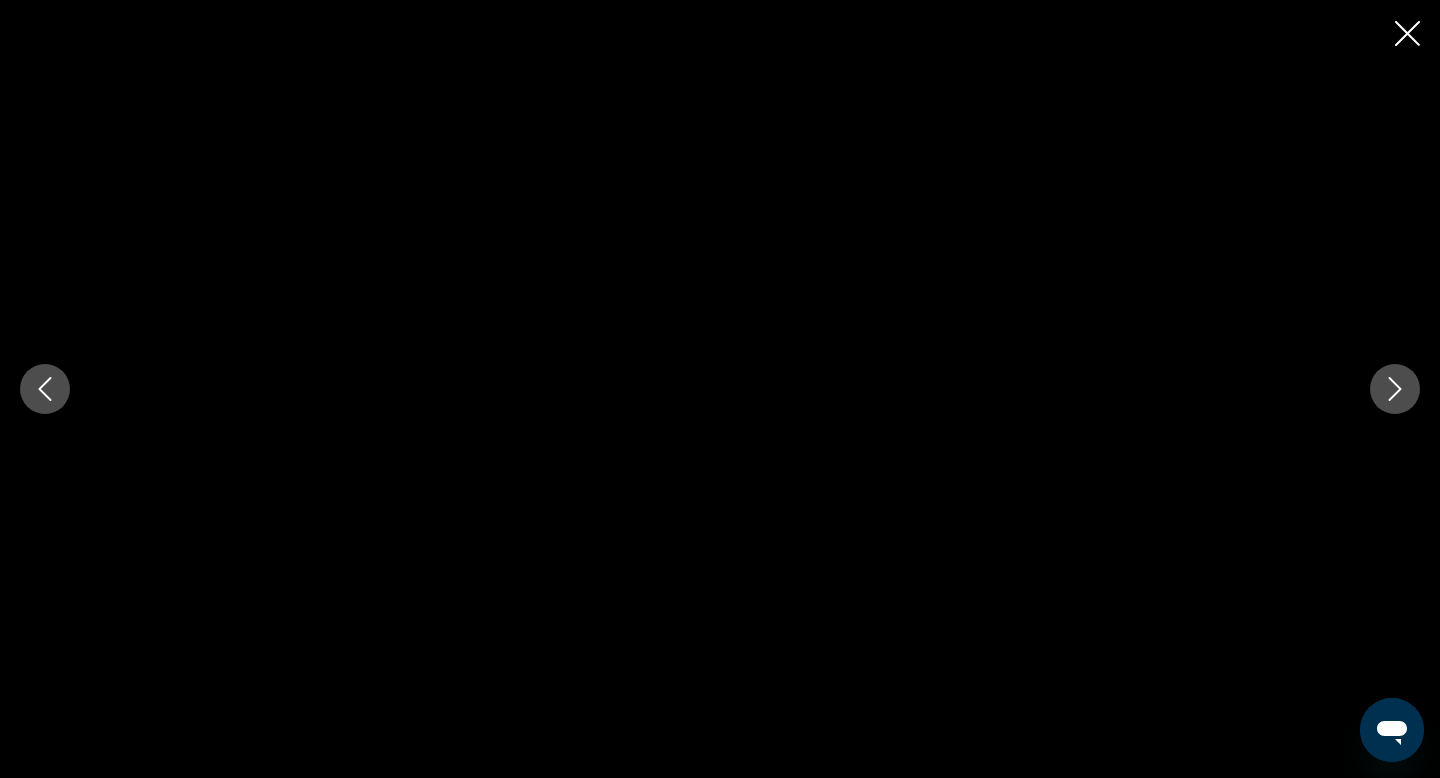 click at bounding box center (1395, 389) 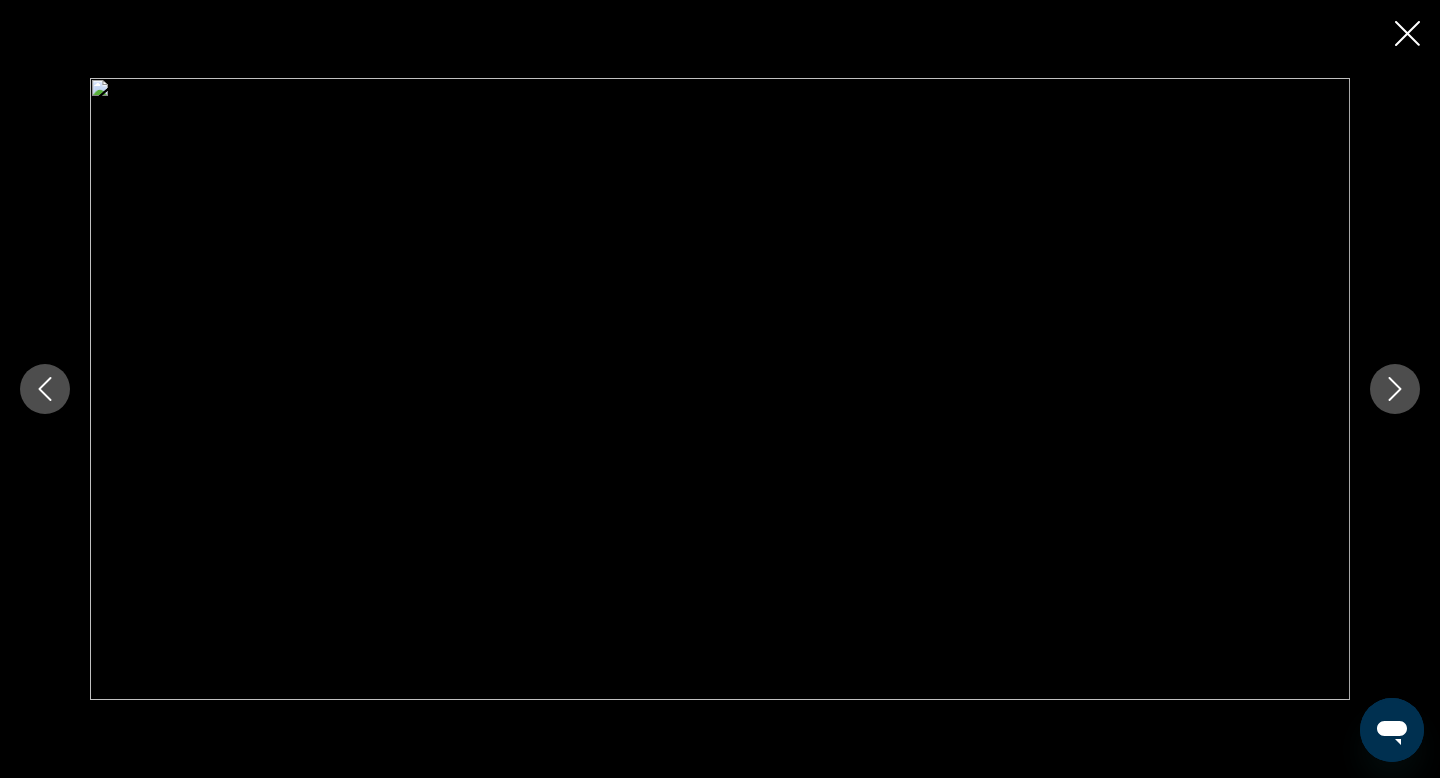 click at bounding box center [720, 389] 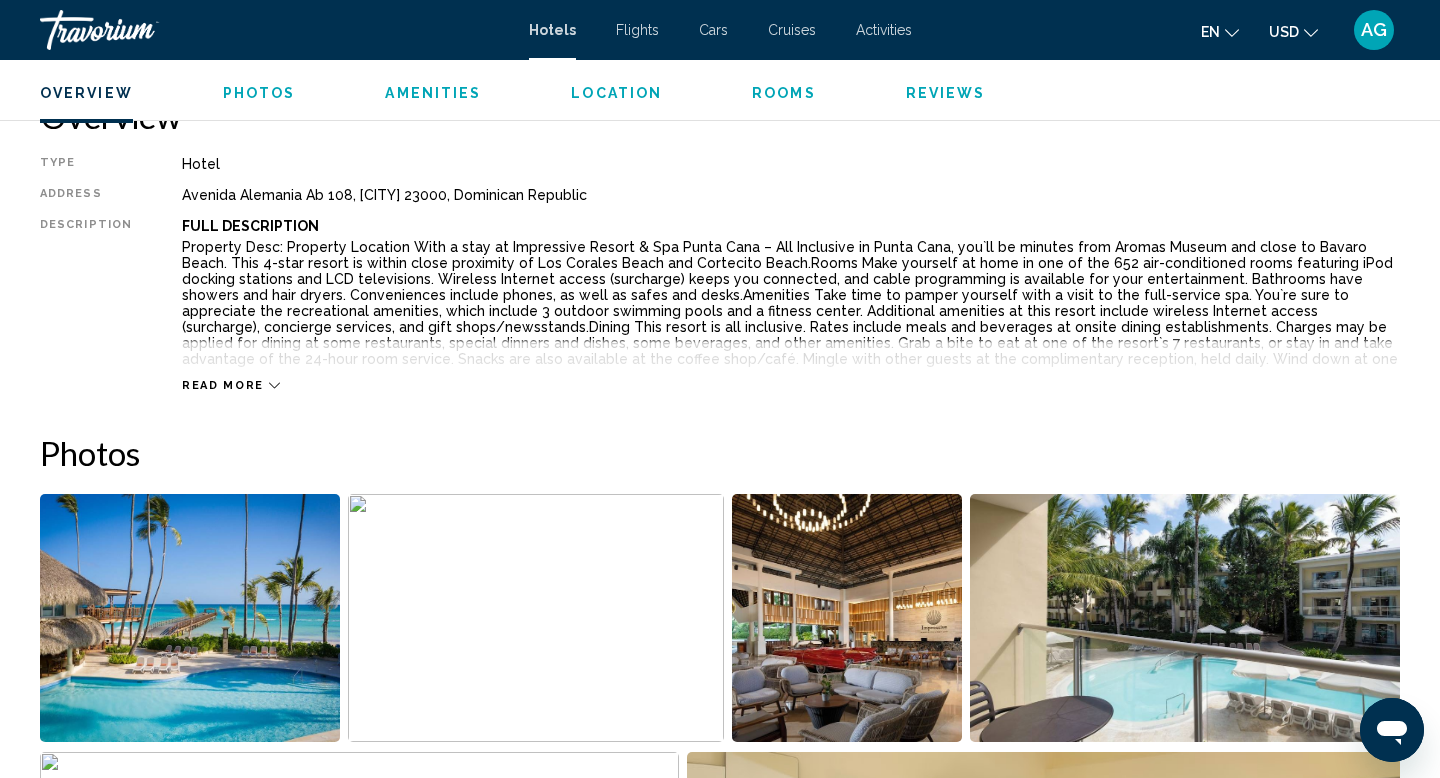 scroll, scrollTop: 646, scrollLeft: 0, axis: vertical 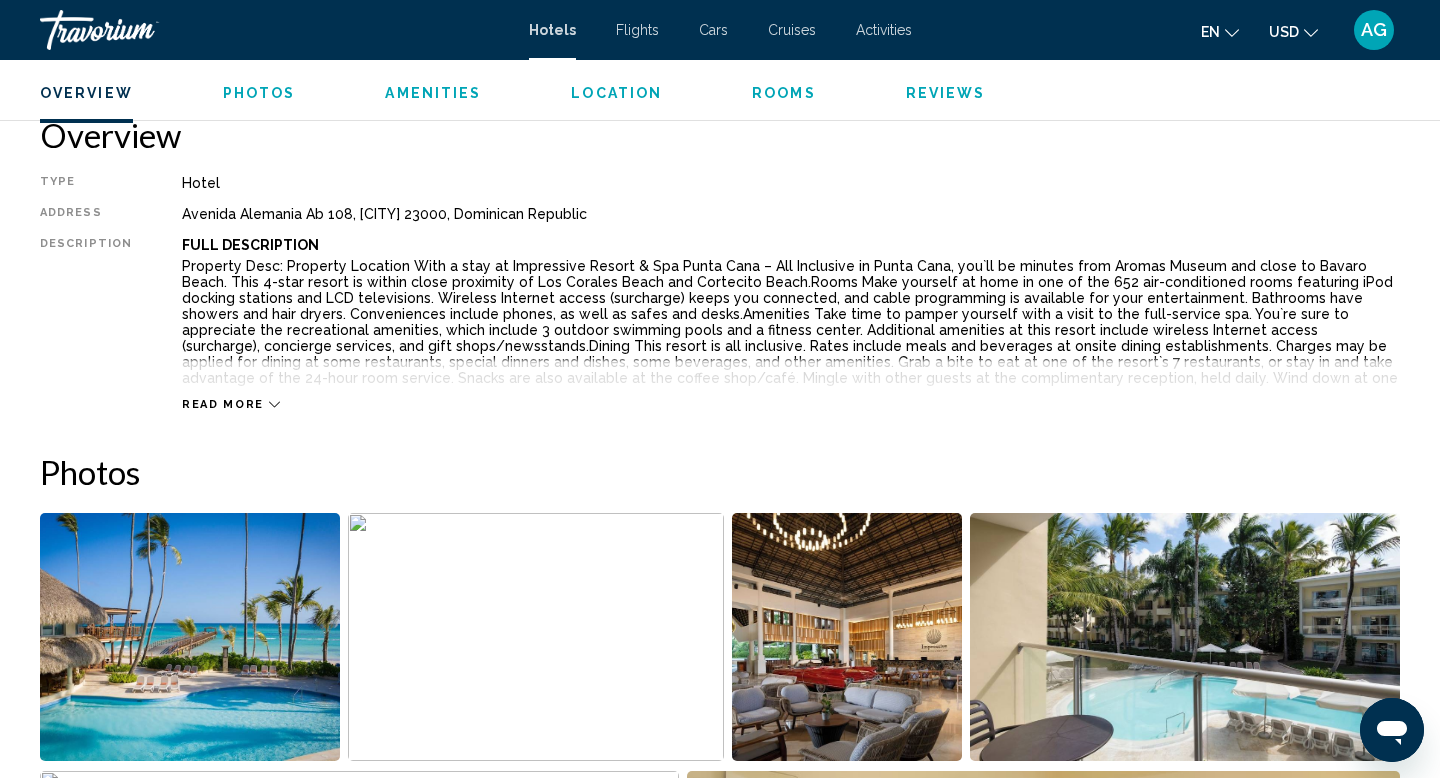 click at bounding box center [274, 404] 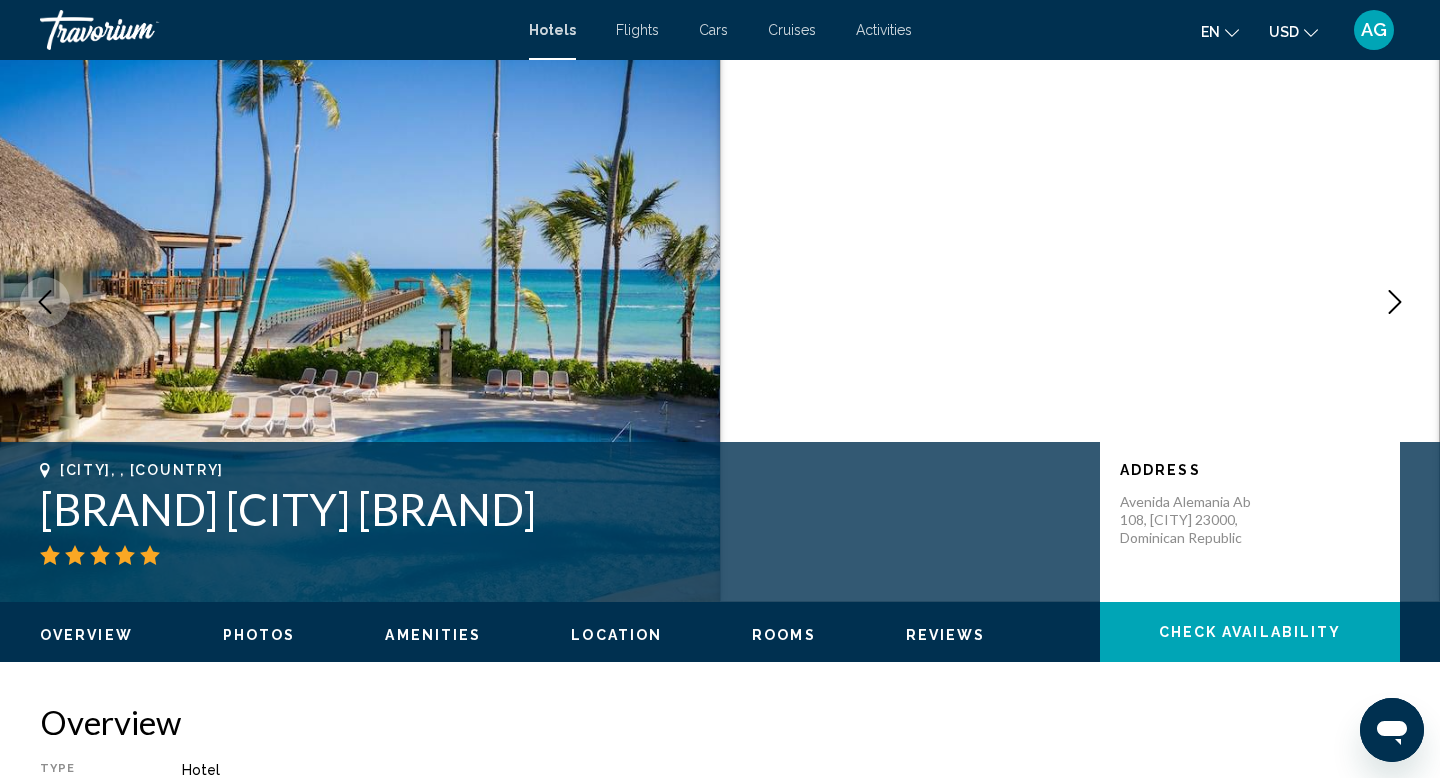scroll, scrollTop: 0, scrollLeft: 0, axis: both 